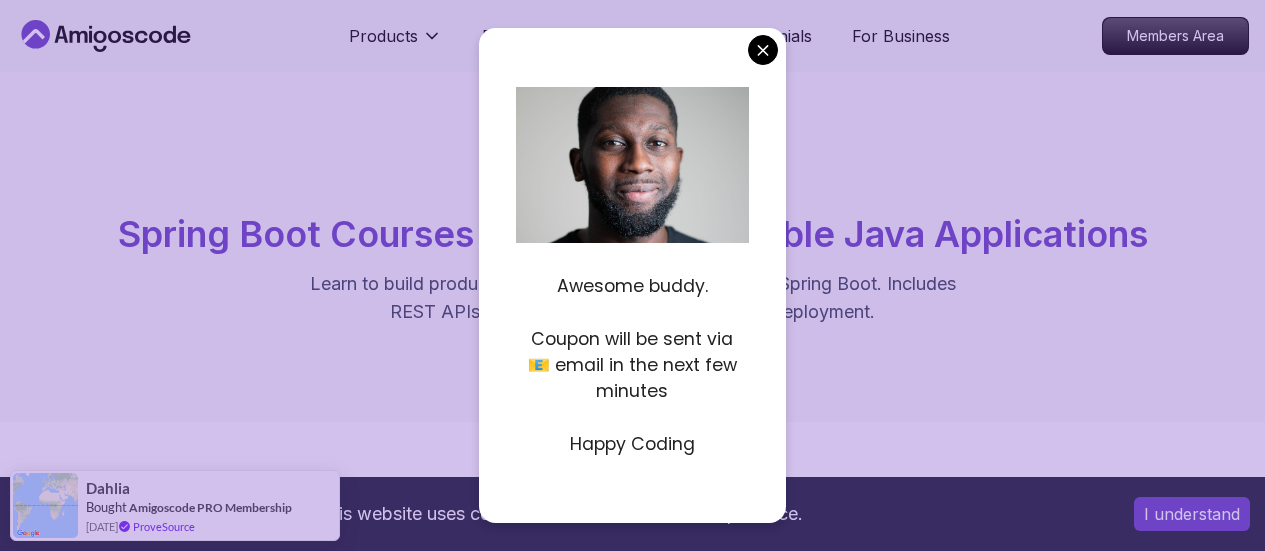 scroll, scrollTop: 1300, scrollLeft: 0, axis: vertical 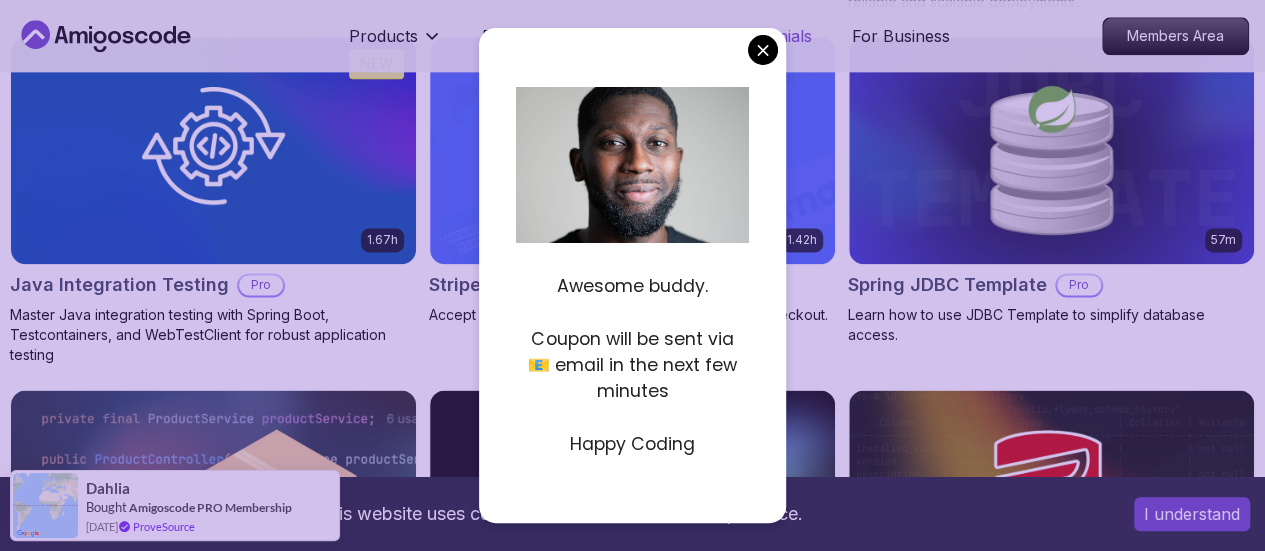 click on "This website uses cookies to enhance the user experience. I understand Products Resources Pricing Testimonials For Business Members Area Products Resources Pricing Testimonials For Business Members Area spring-boot Spring Boot Courses for Building Scalable Java Applications Learn to build production-grade Java applications using Spring Boot. Includes REST APIs, database integration, testing, and deployment. Filters Filters Type Course Build Price Pro Free Instructors Nelson Djalo Richard Abz Duration 0-1 Hour 1-3 Hours +3 Hours Track Front End Back End Dev Ops Full Stack Level Junior Mid-level Senior 5.18h Advanced Spring Boot Pro Dive deep into Spring Boot with our advanced course, designed to take your skills from intermediate to expert level. 3.30h Building APIs with Spring Boot Pro Learn to build robust, scalable APIs with Spring Boot, mastering REST principles, JSON handling, and embedded server configuration. 1.67h NEW Spring Boot for Beginners 6.65h NEW Spring Data JPA Pro 2.73h JUST RELEASED Pro 1.45h" at bounding box center [632, 539] 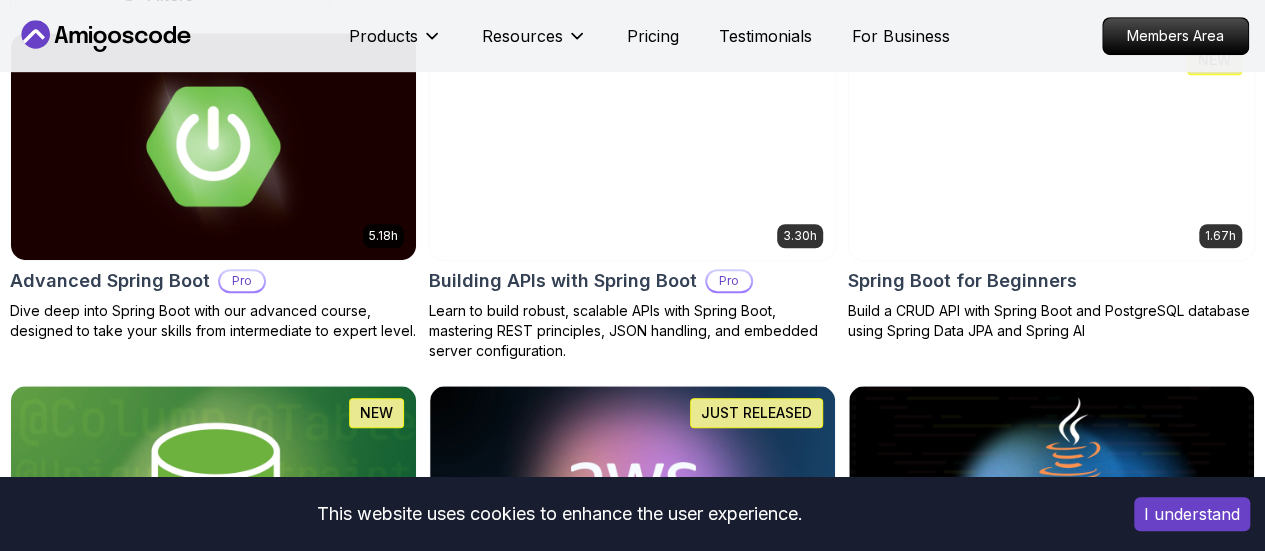 scroll, scrollTop: 686, scrollLeft: 0, axis: vertical 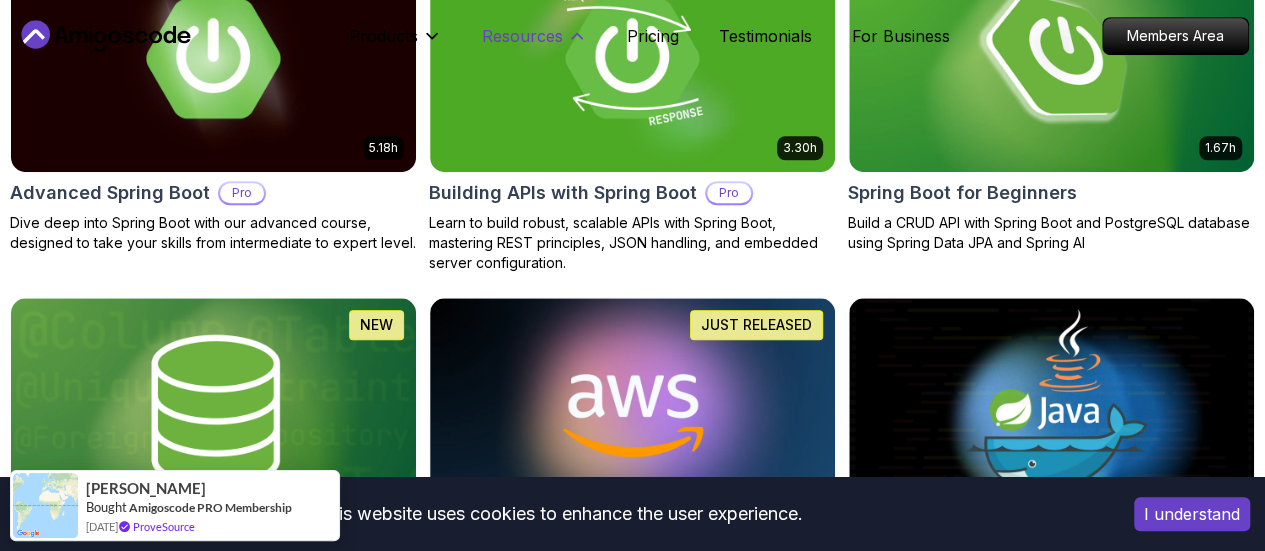 click on "Resources" at bounding box center (522, 36) 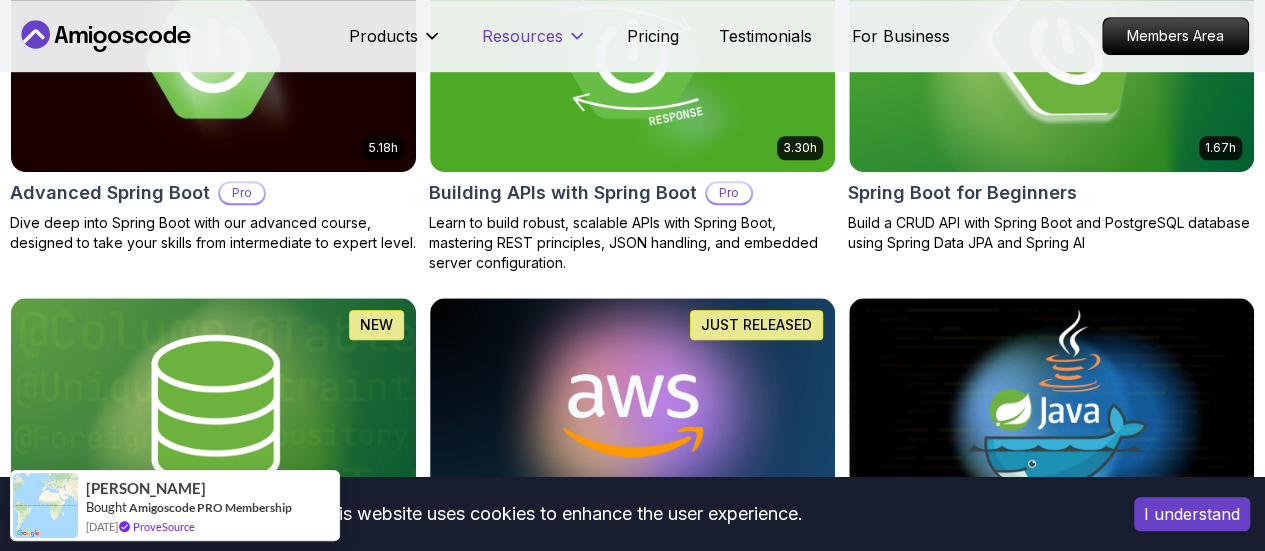 click 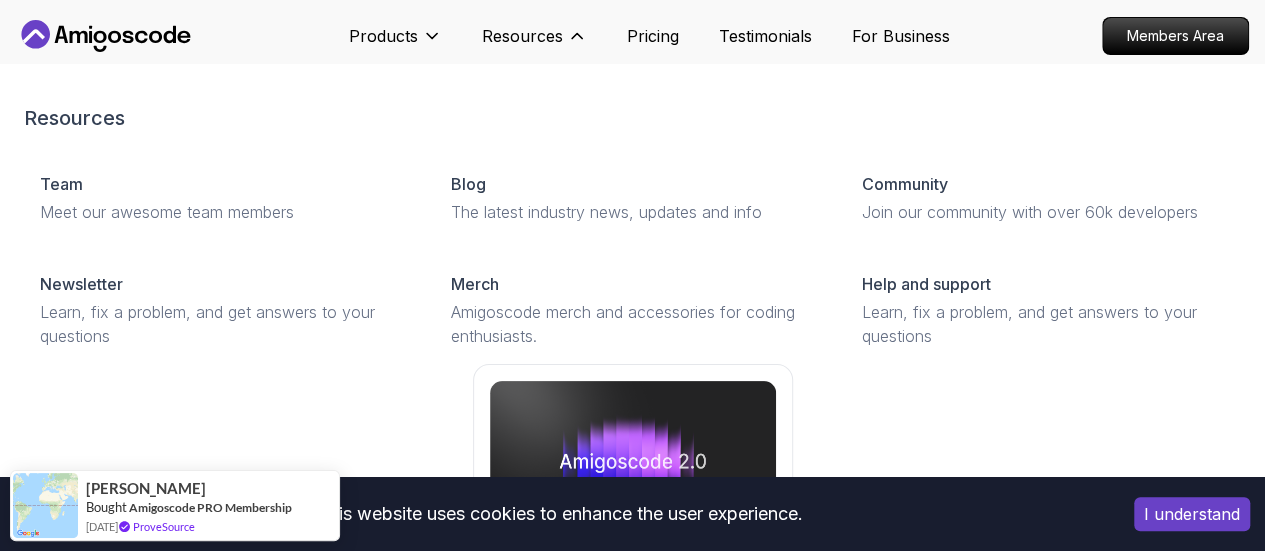 scroll, scrollTop: 0, scrollLeft: 0, axis: both 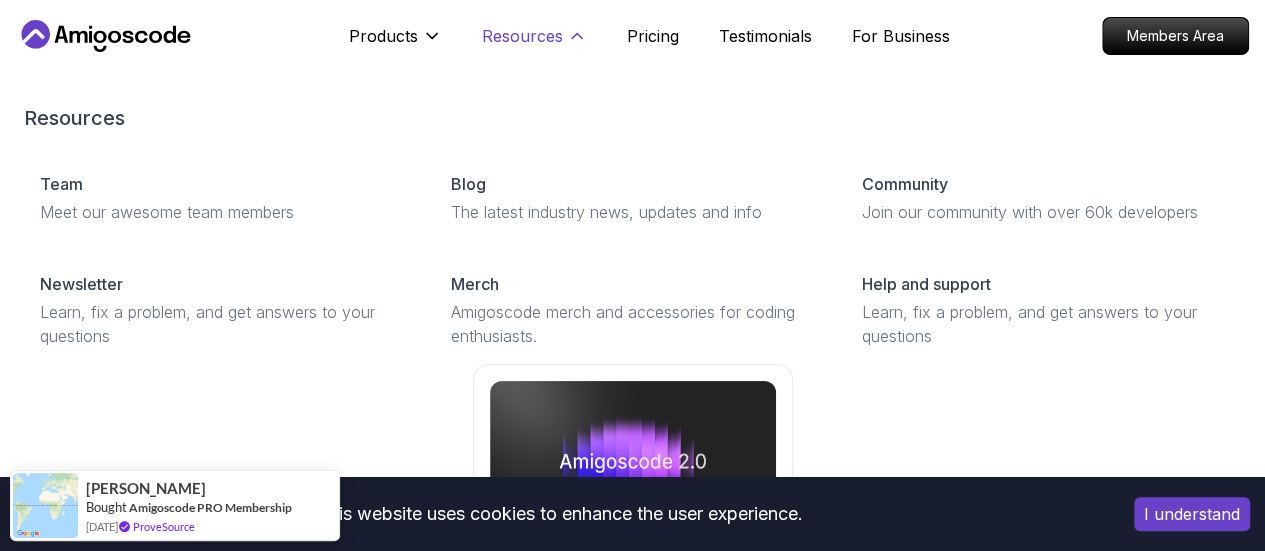 click on "Resources" at bounding box center (522, 36) 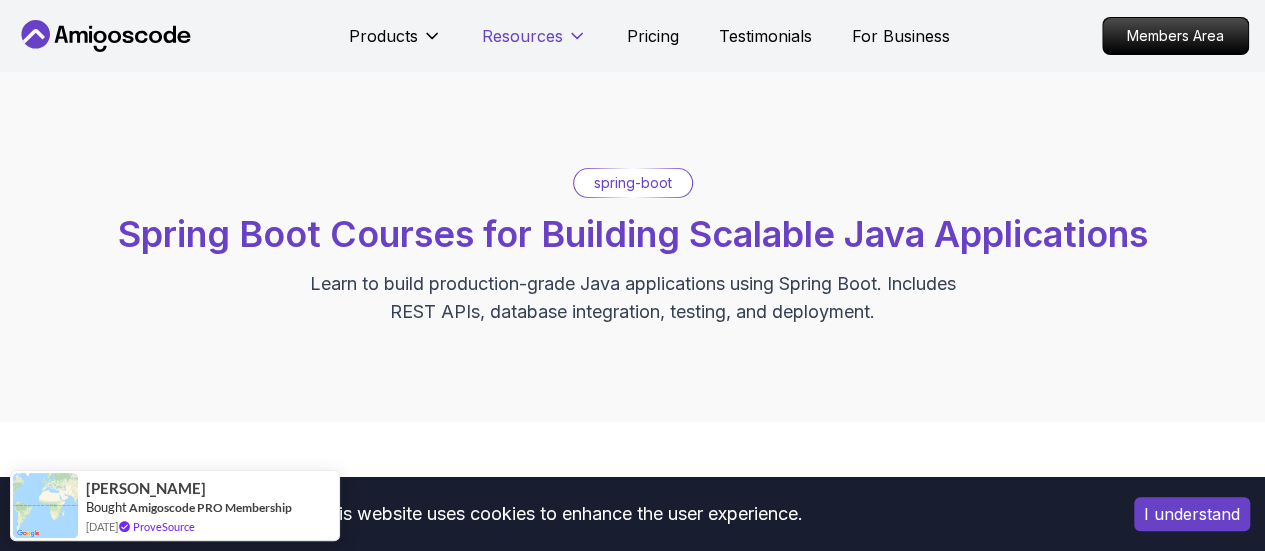 click 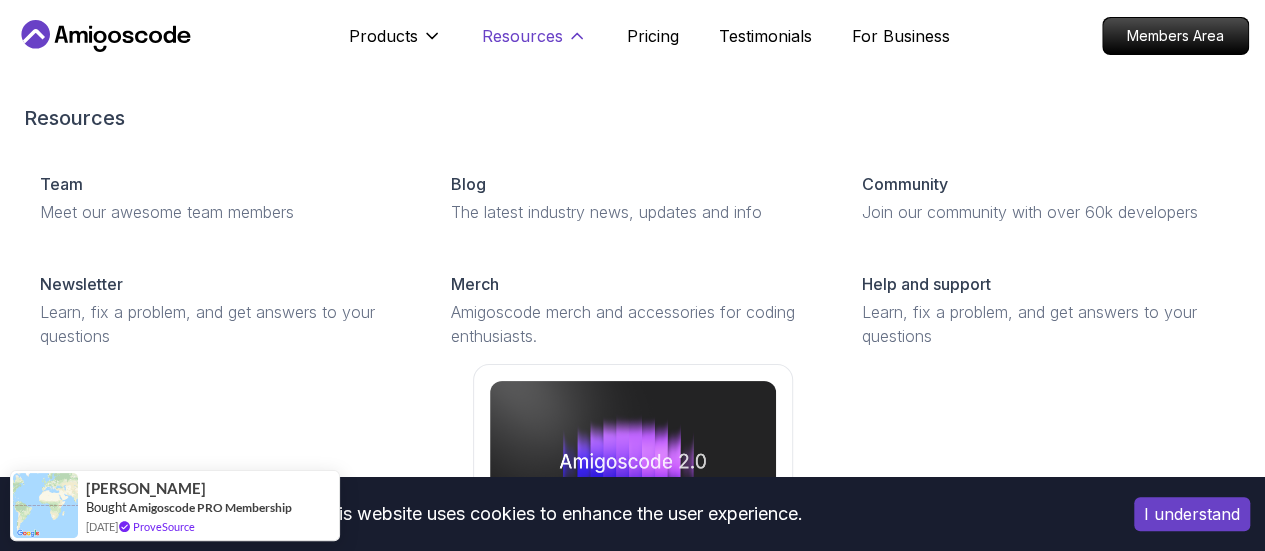click 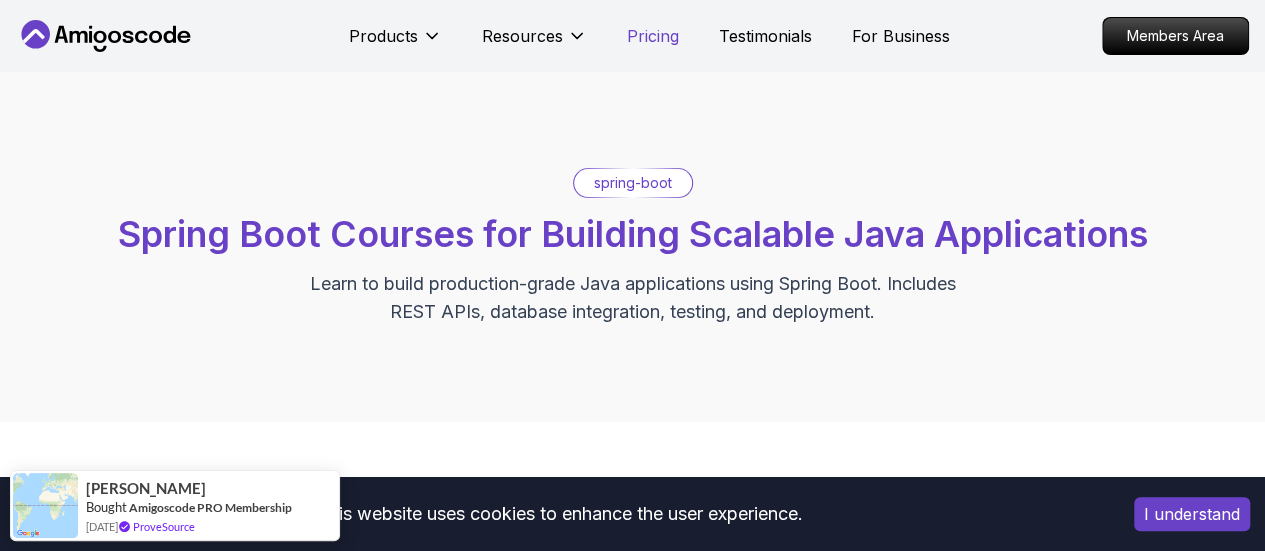 click on "Pricing" at bounding box center [653, 36] 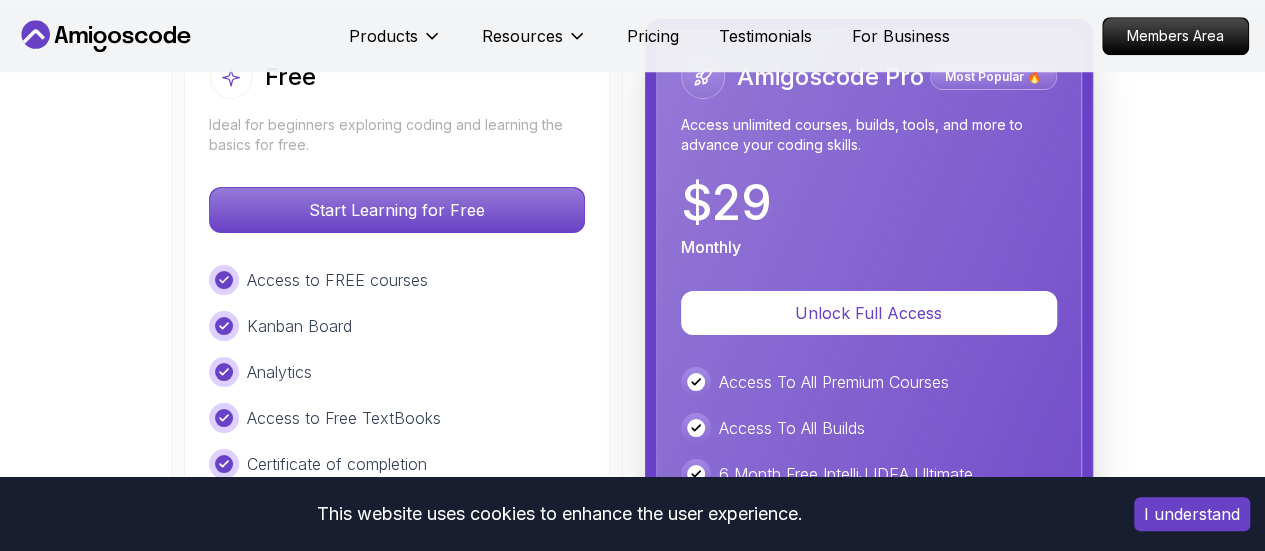 scroll, scrollTop: 4768, scrollLeft: 0, axis: vertical 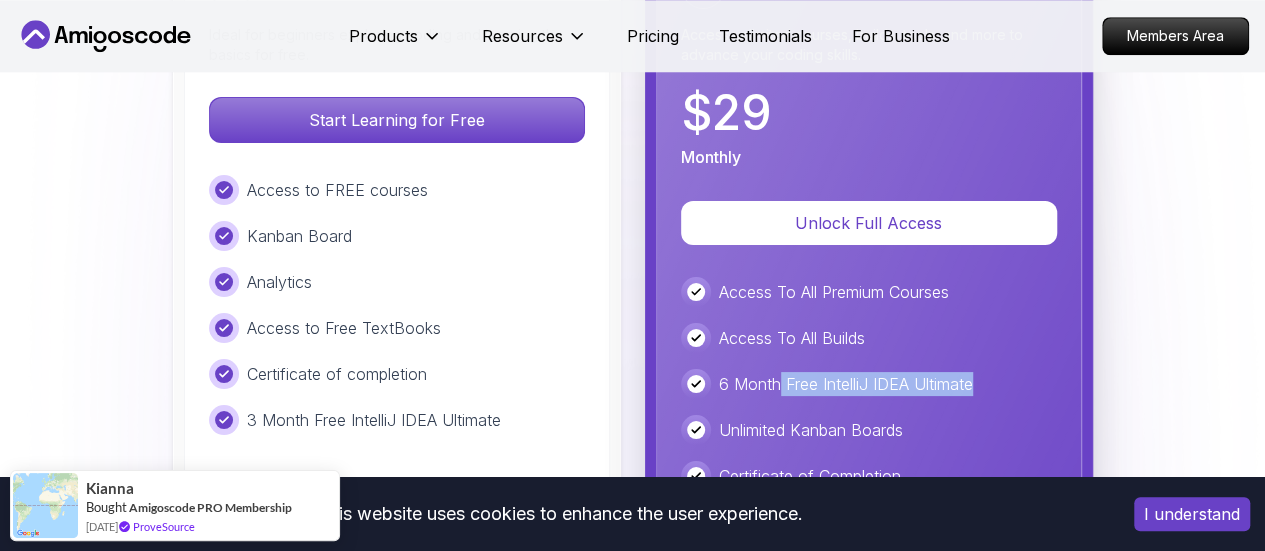 drag, startPoint x: 778, startPoint y: 301, endPoint x: 1015, endPoint y: 301, distance: 237 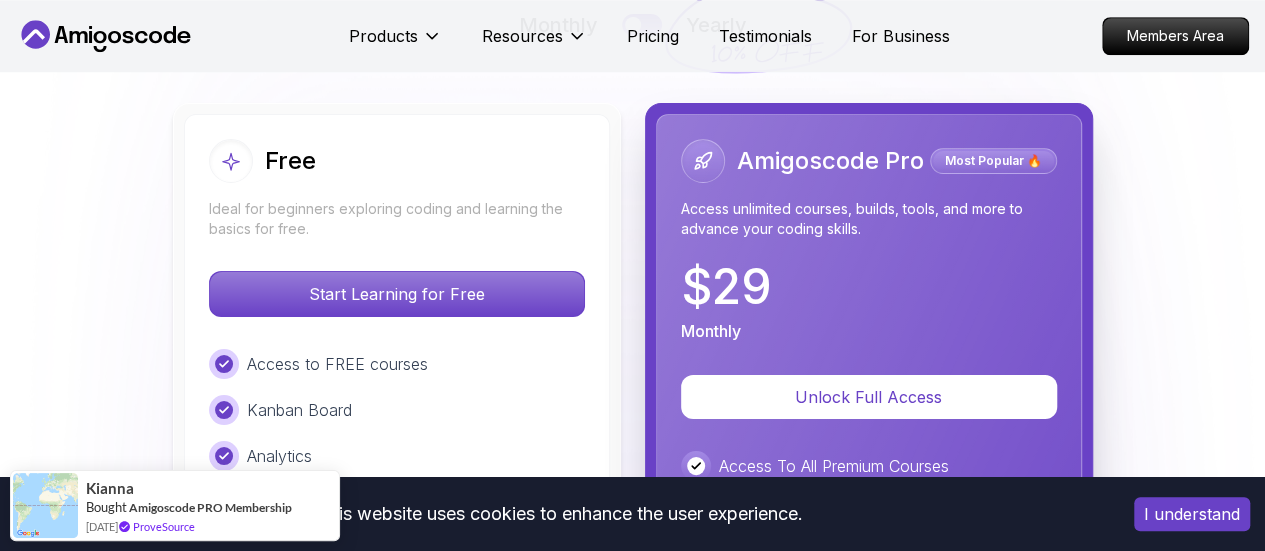 scroll, scrollTop: 4468, scrollLeft: 0, axis: vertical 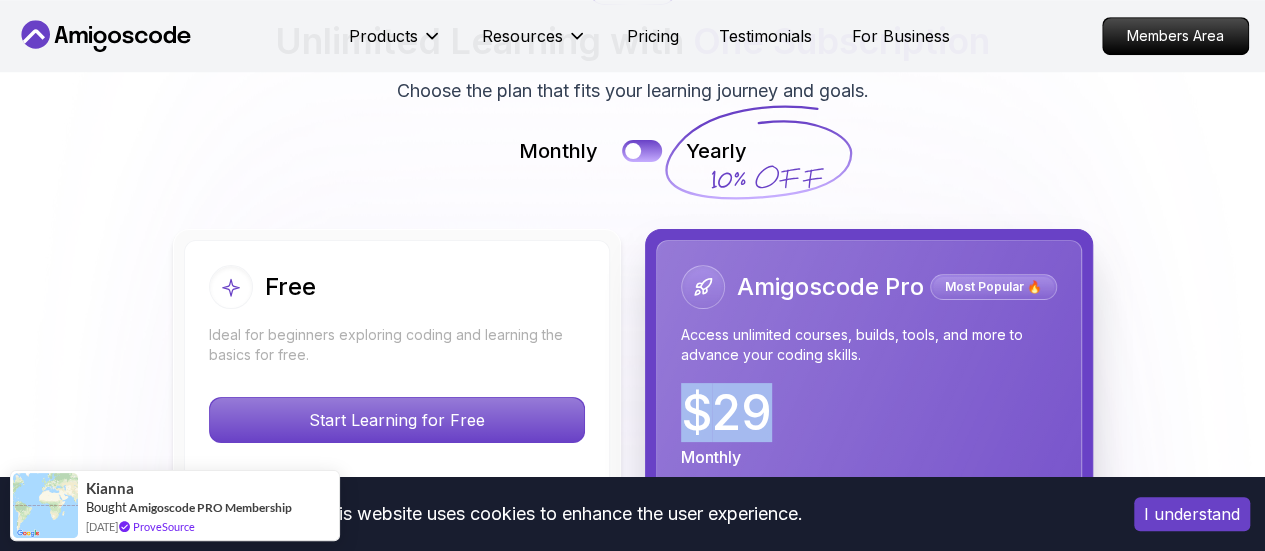 drag, startPoint x: 685, startPoint y: 341, endPoint x: 787, endPoint y: 341, distance: 102 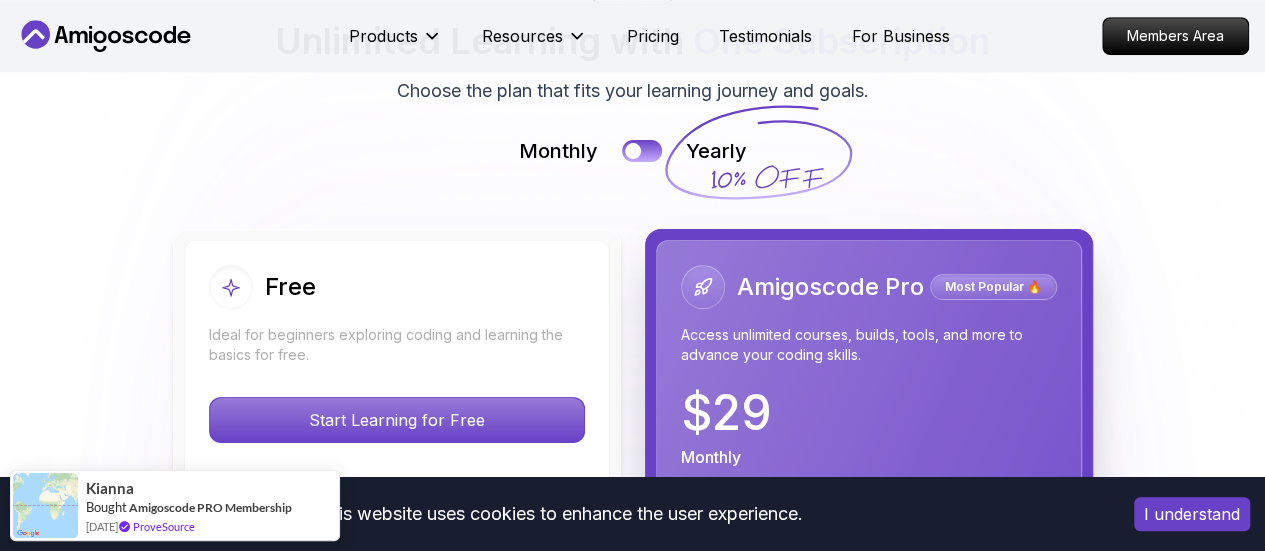 click on "Monthly" at bounding box center (711, 457) 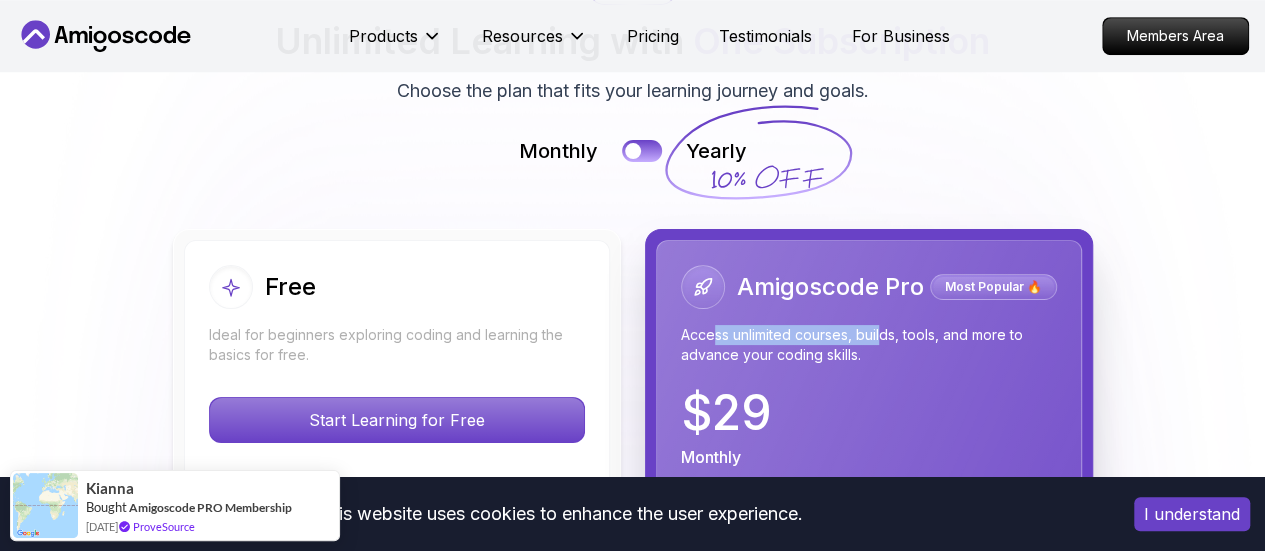 drag, startPoint x: 710, startPoint y: 250, endPoint x: 888, endPoint y: 250, distance: 178 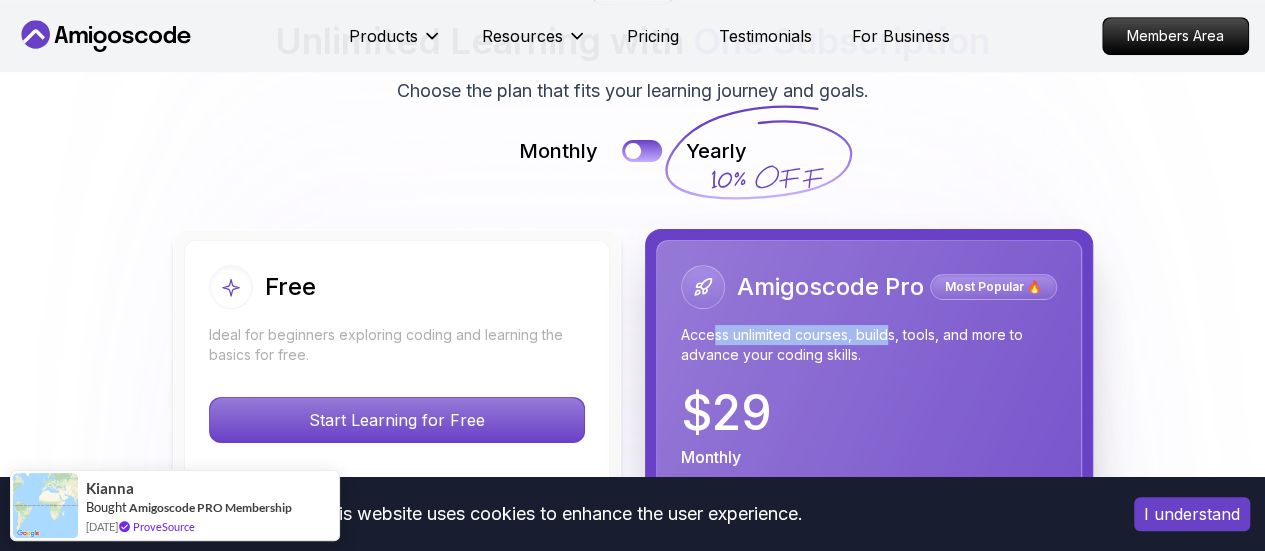 drag, startPoint x: 863, startPoint y: 258, endPoint x: 836, endPoint y: 267, distance: 28.460499 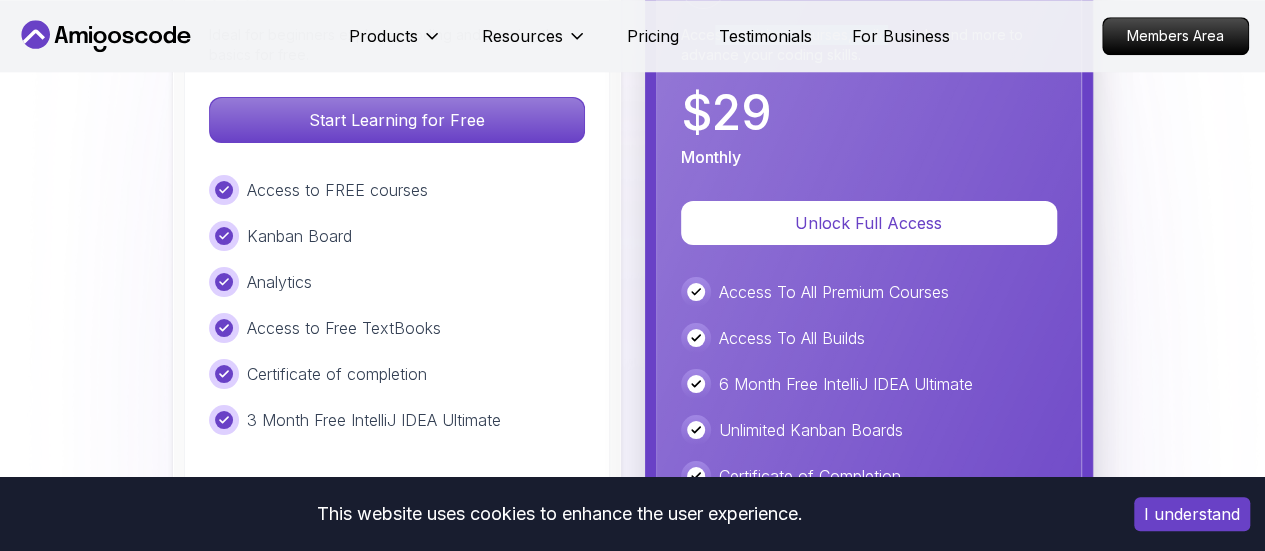 scroll, scrollTop: 4468, scrollLeft: 0, axis: vertical 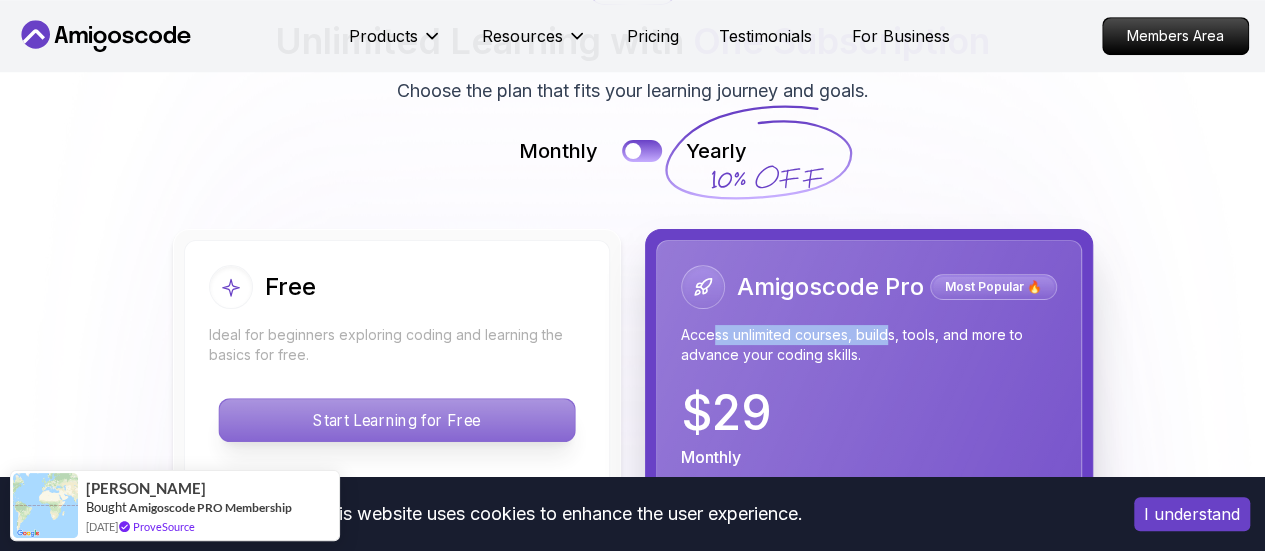 click on "Start Learning for Free" at bounding box center [396, 420] 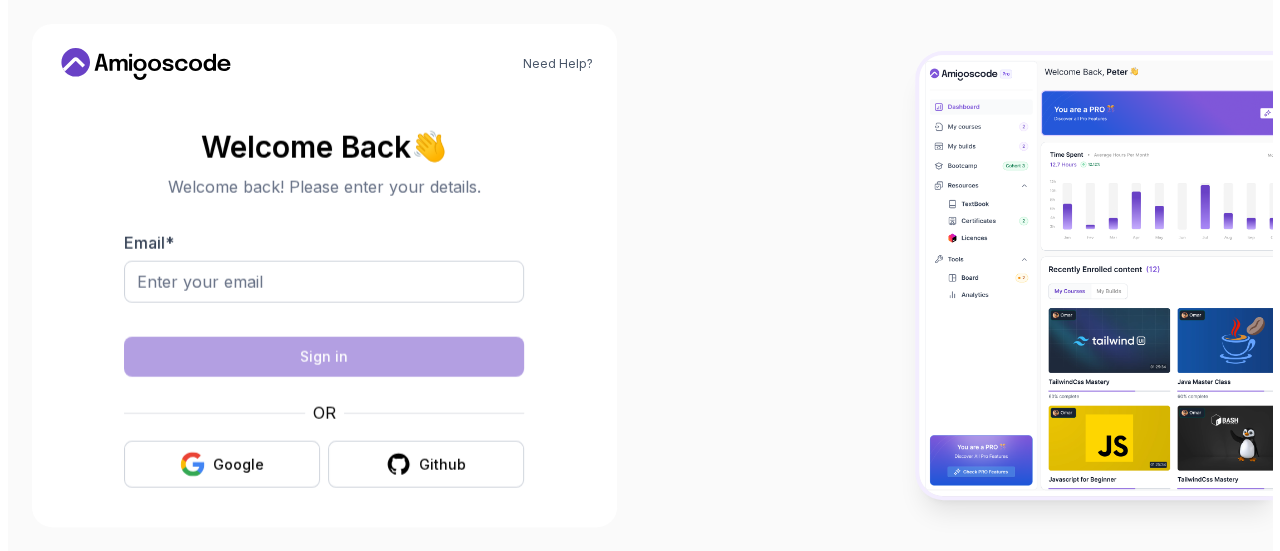 scroll, scrollTop: 0, scrollLeft: 0, axis: both 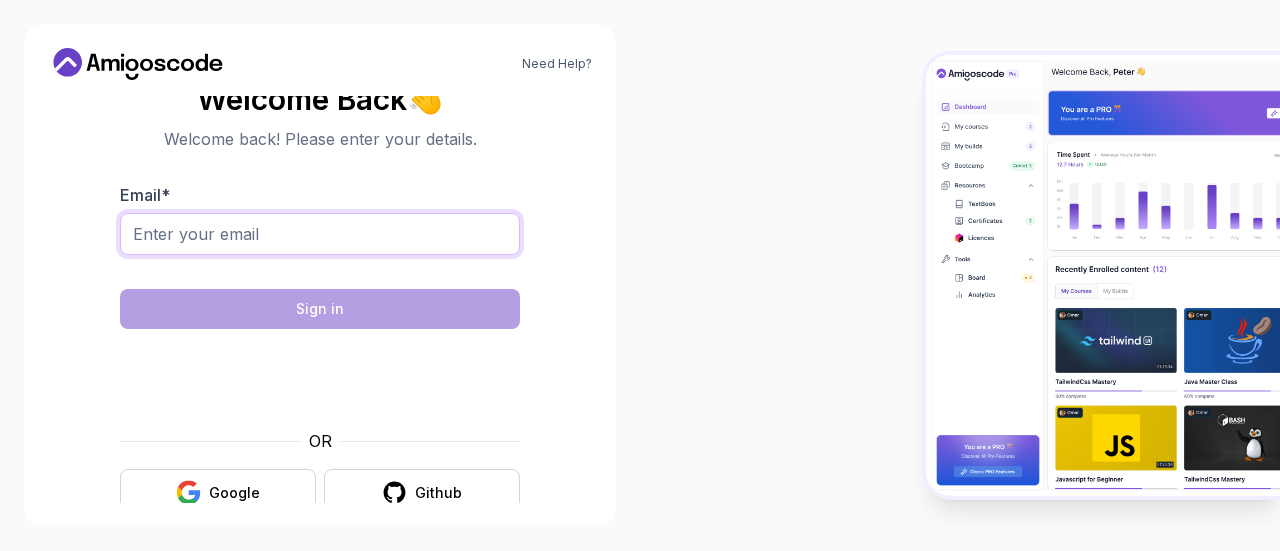 click on "Email *" at bounding box center [320, 234] 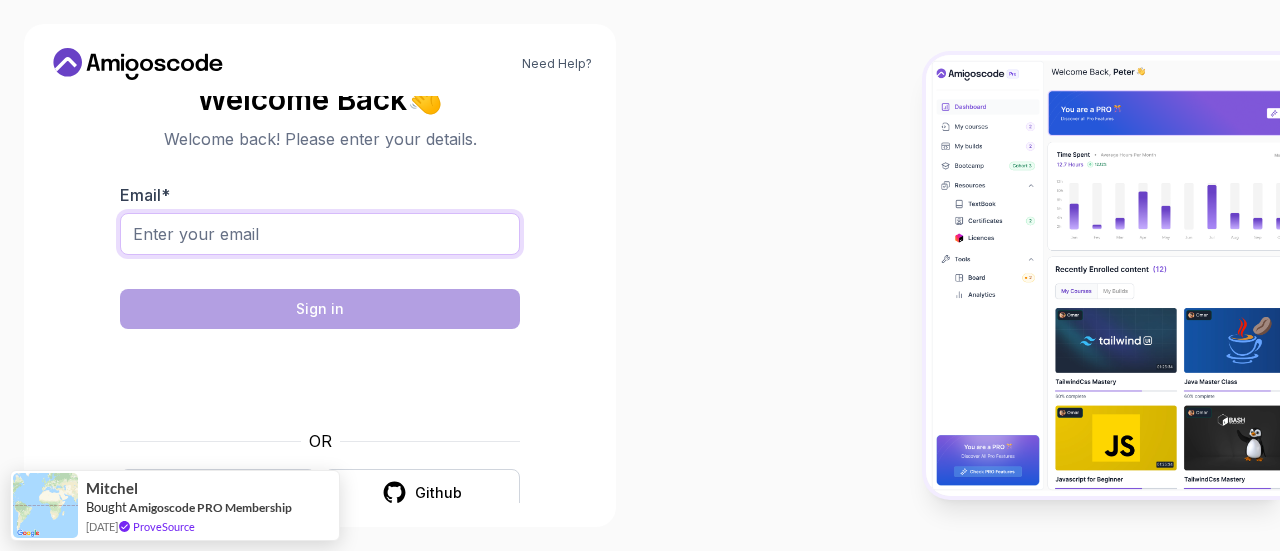 type on "[EMAIL_ADDRESS][DOMAIN_NAME]" 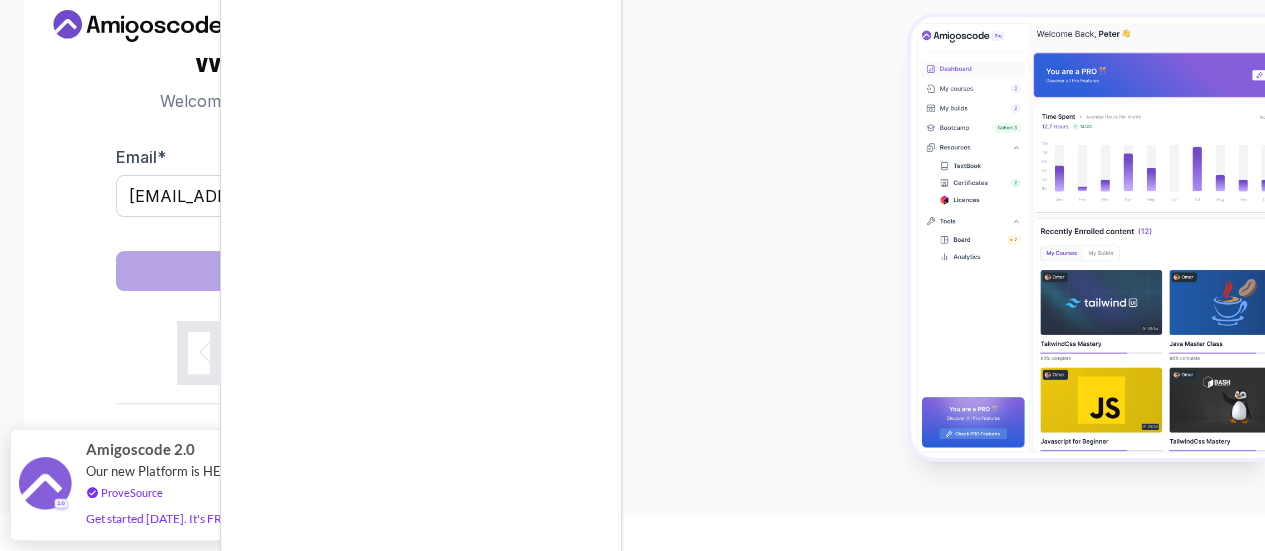 scroll, scrollTop: 60, scrollLeft: 0, axis: vertical 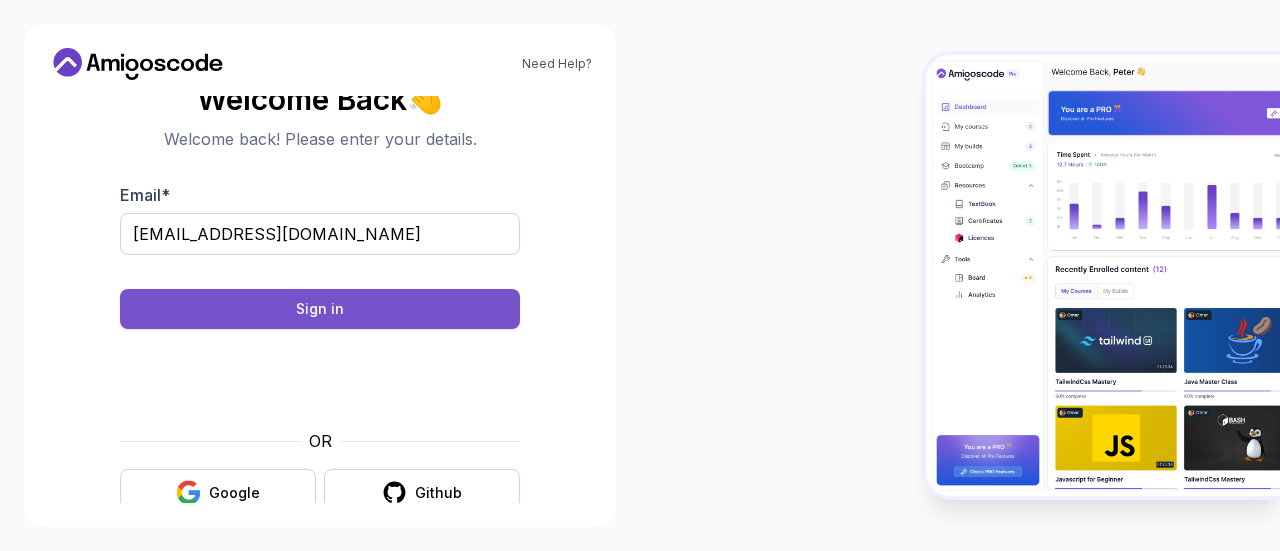 click on "Sign in" at bounding box center [320, 309] 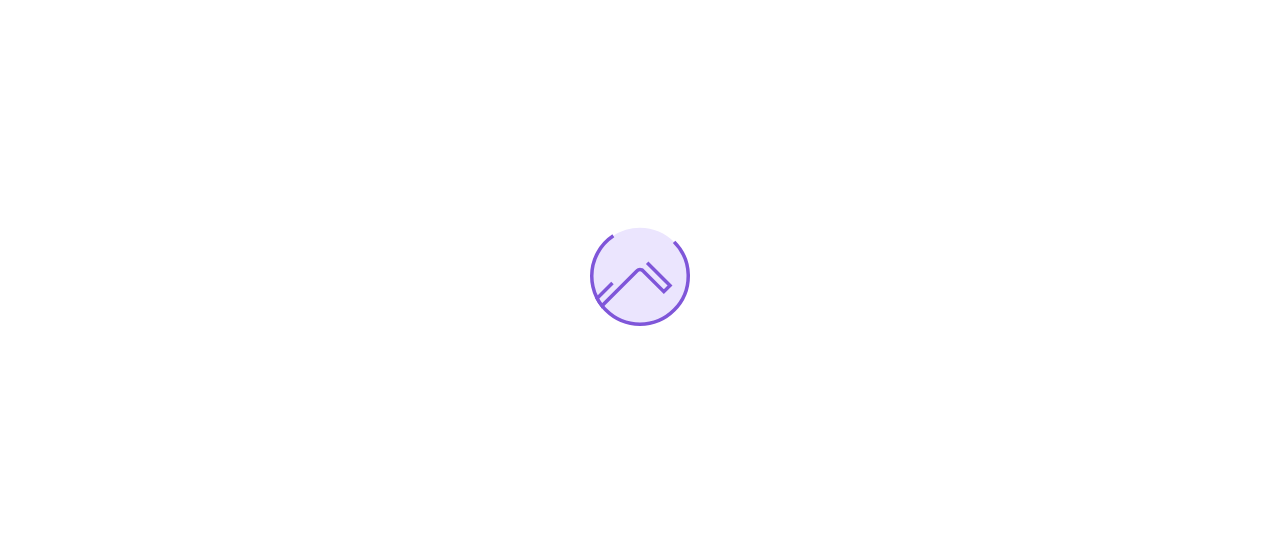 scroll, scrollTop: 0, scrollLeft: 0, axis: both 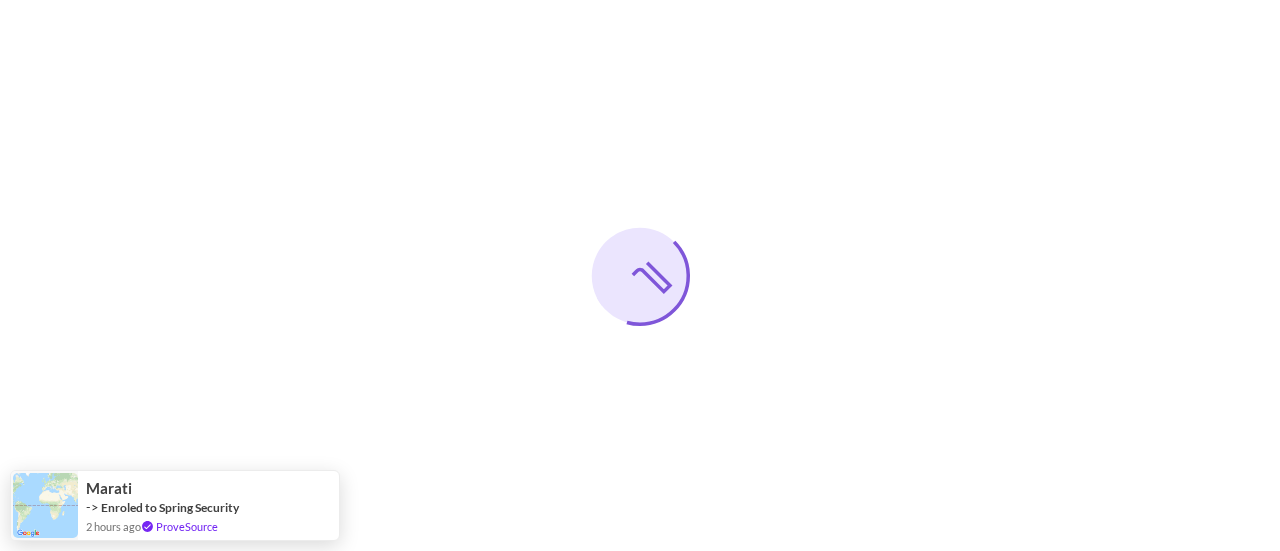 drag, startPoint x: 648, startPoint y: 289, endPoint x: 693, endPoint y: 290, distance: 45.01111 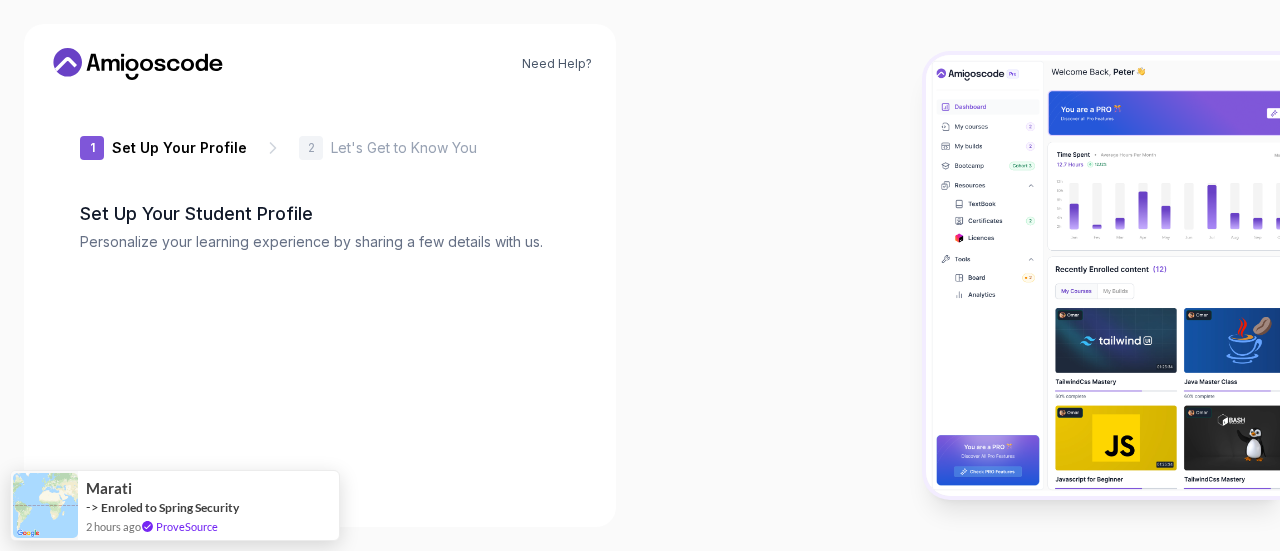 type on "zanylemming933ba" 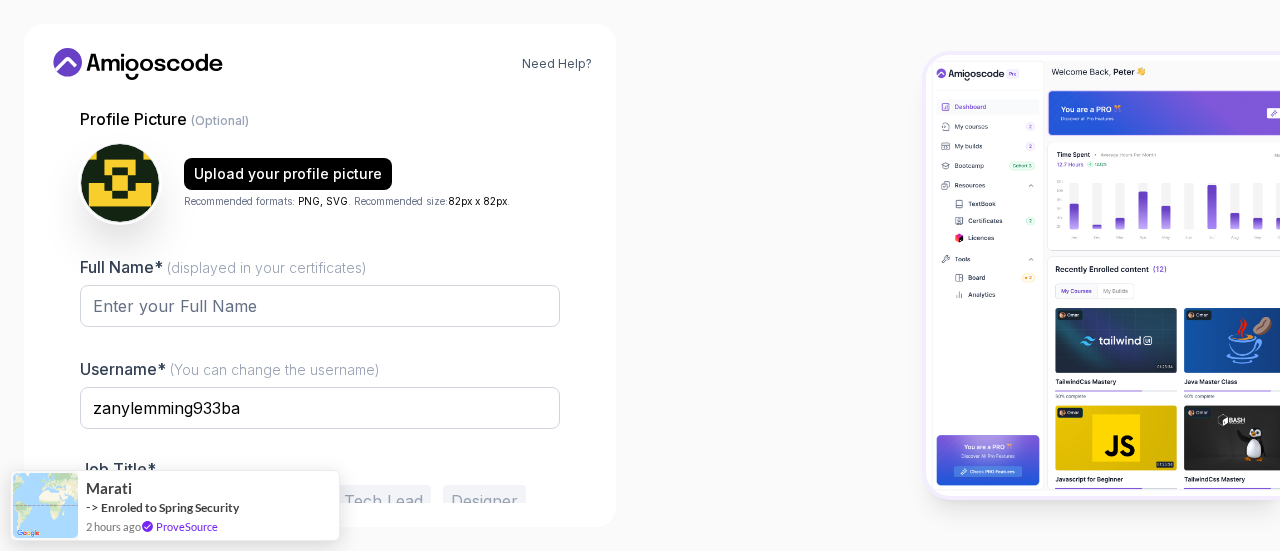 scroll, scrollTop: 200, scrollLeft: 0, axis: vertical 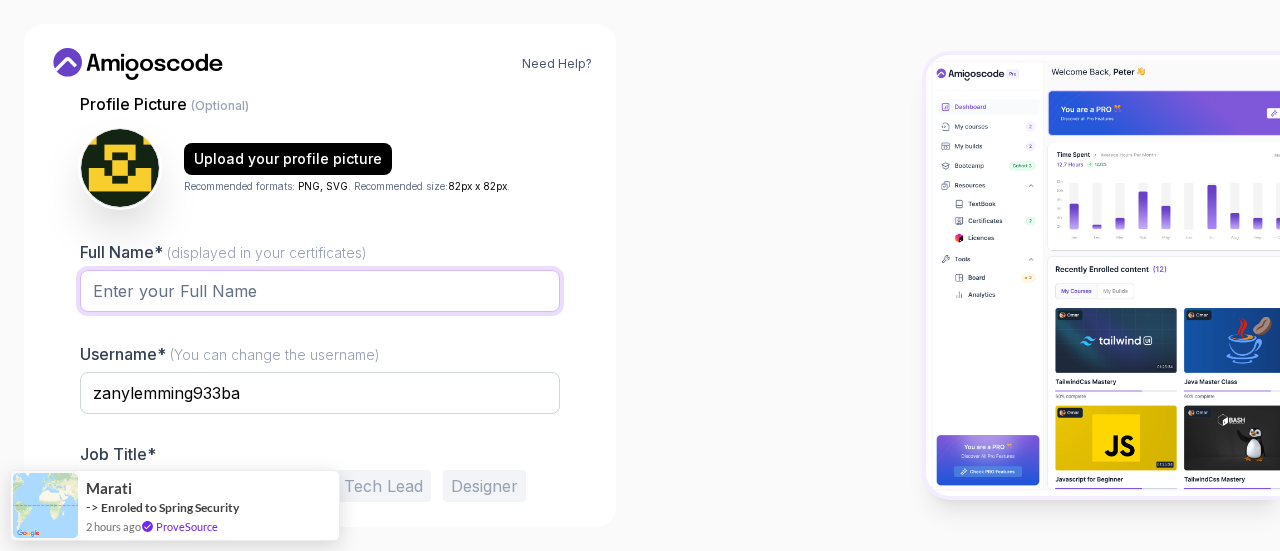 click on "Full Name*   (displayed in your certificates)" at bounding box center [320, 291] 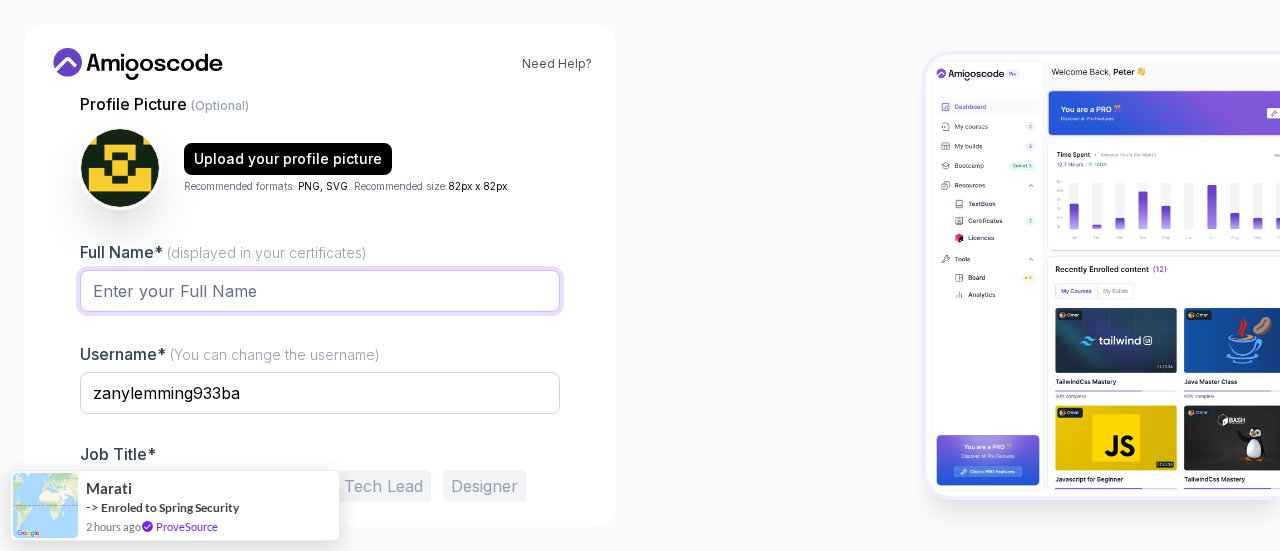 type on "[PERSON_NAME]" 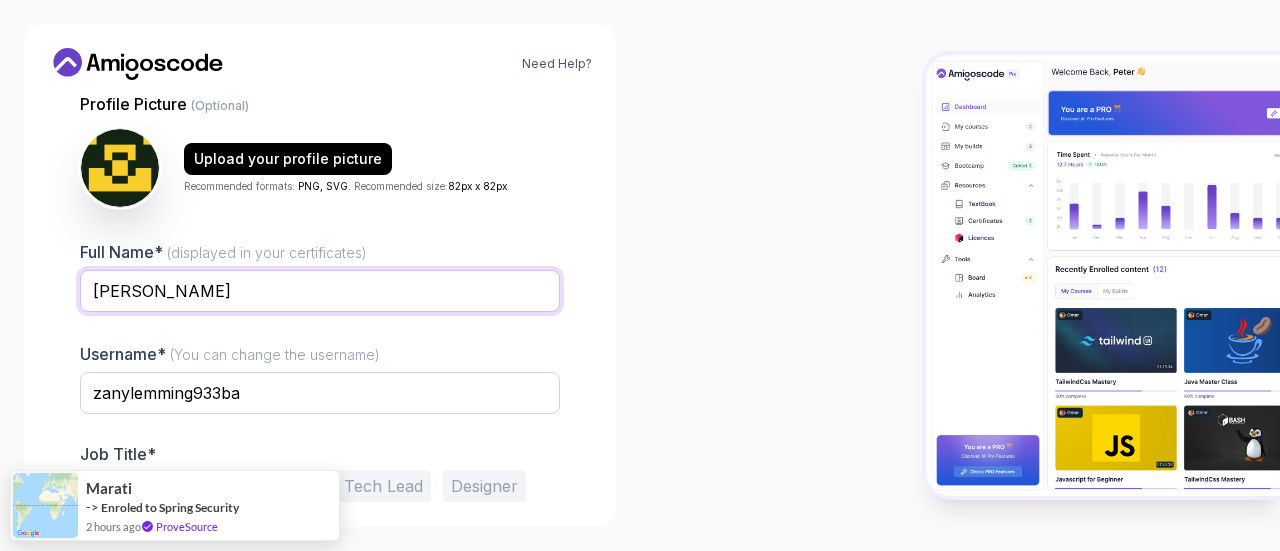 scroll, scrollTop: 281, scrollLeft: 0, axis: vertical 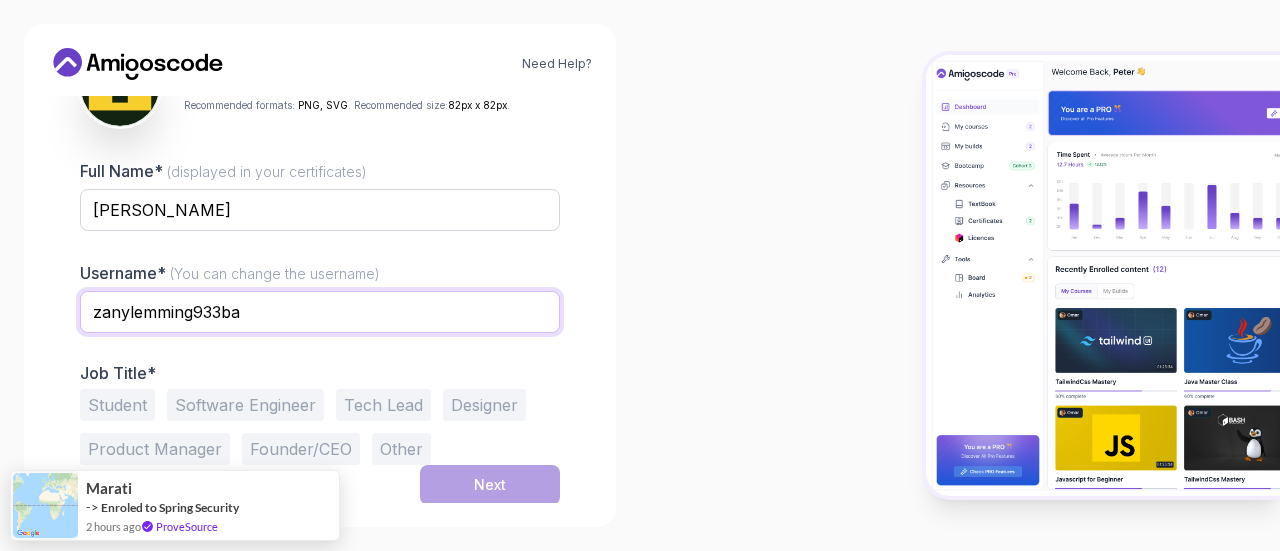 click on "zanylemming933ba" at bounding box center [320, 312] 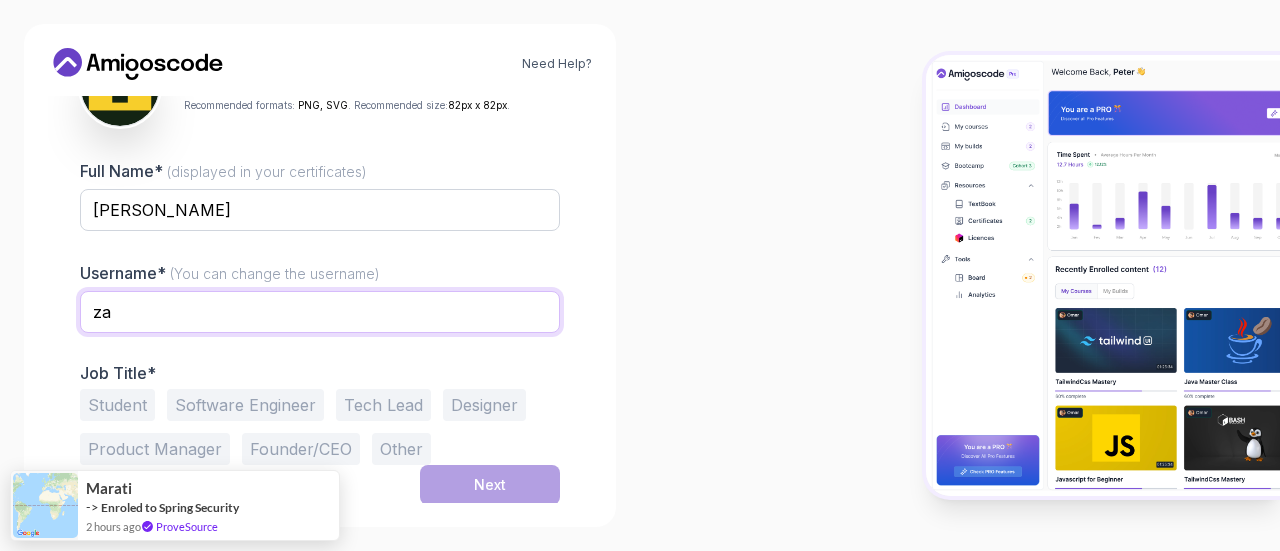 type on "z" 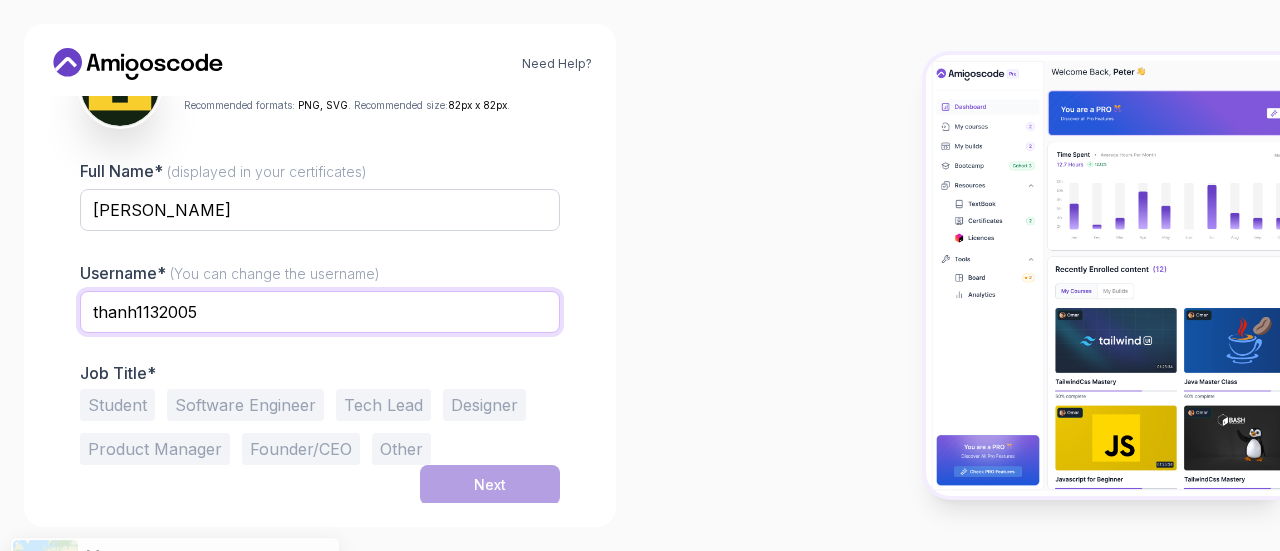type on "[PERSON_NAME]" 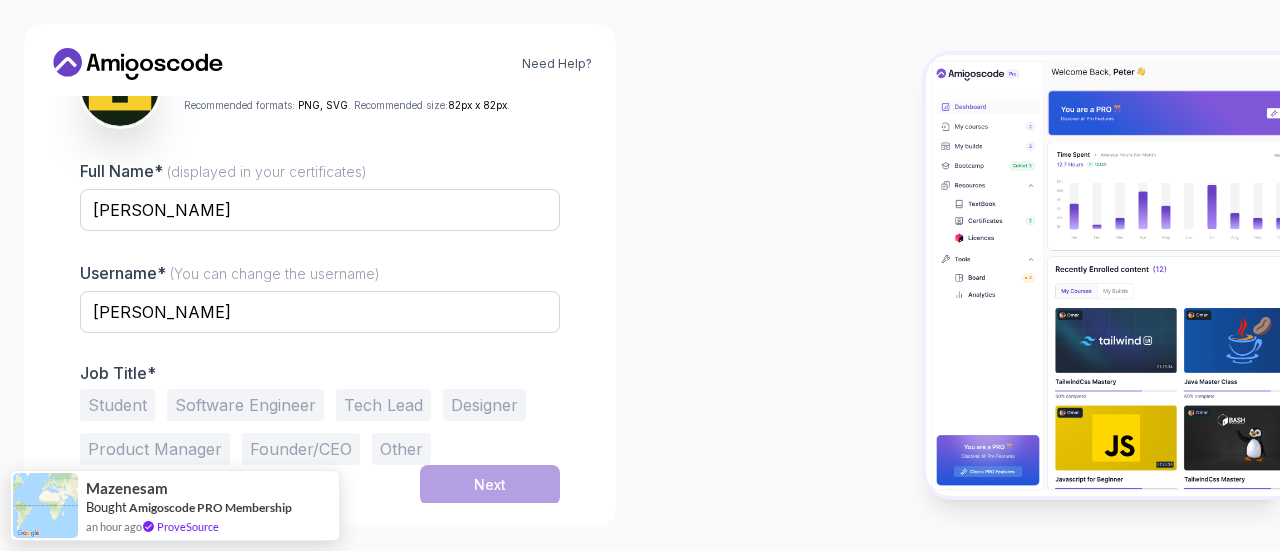 click on "Student" at bounding box center [117, 405] 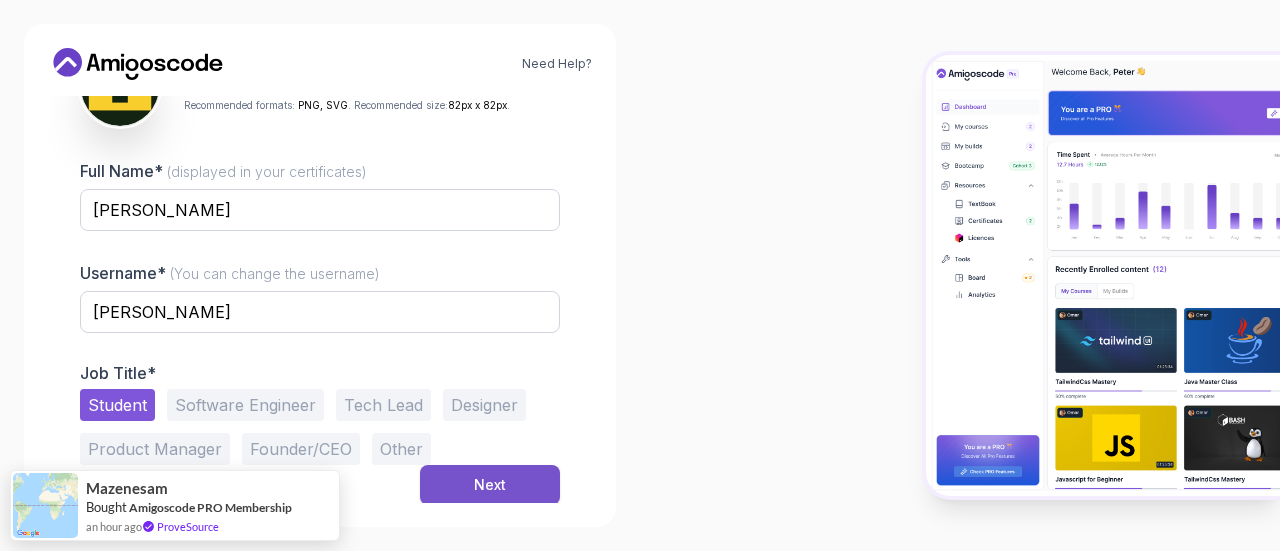 click on "Next" at bounding box center (490, 485) 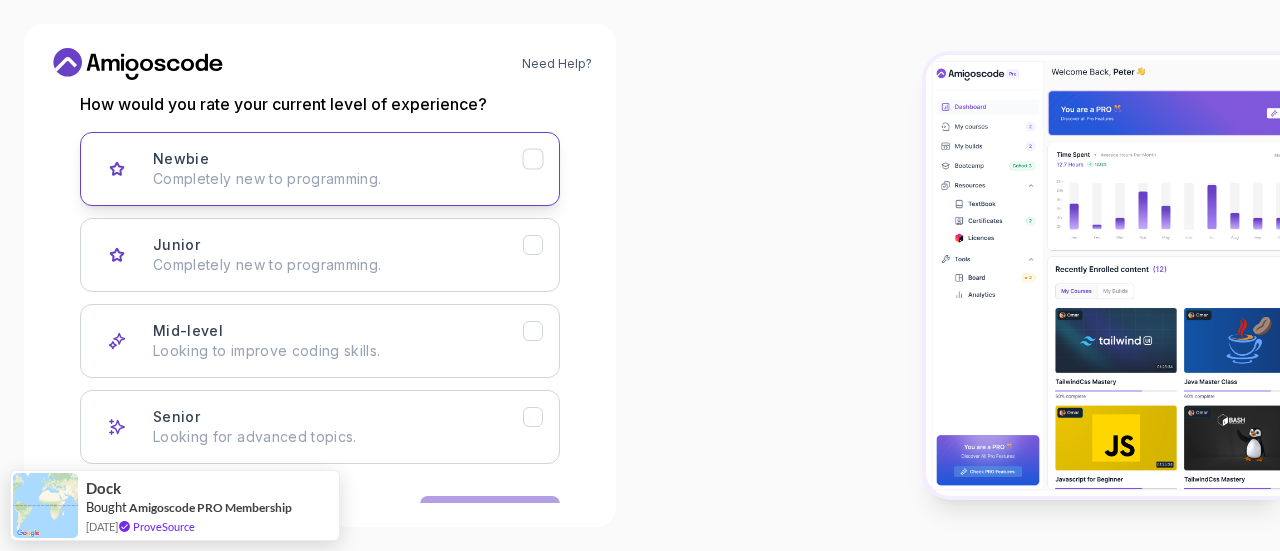 click on "Completely new to programming." at bounding box center (338, 179) 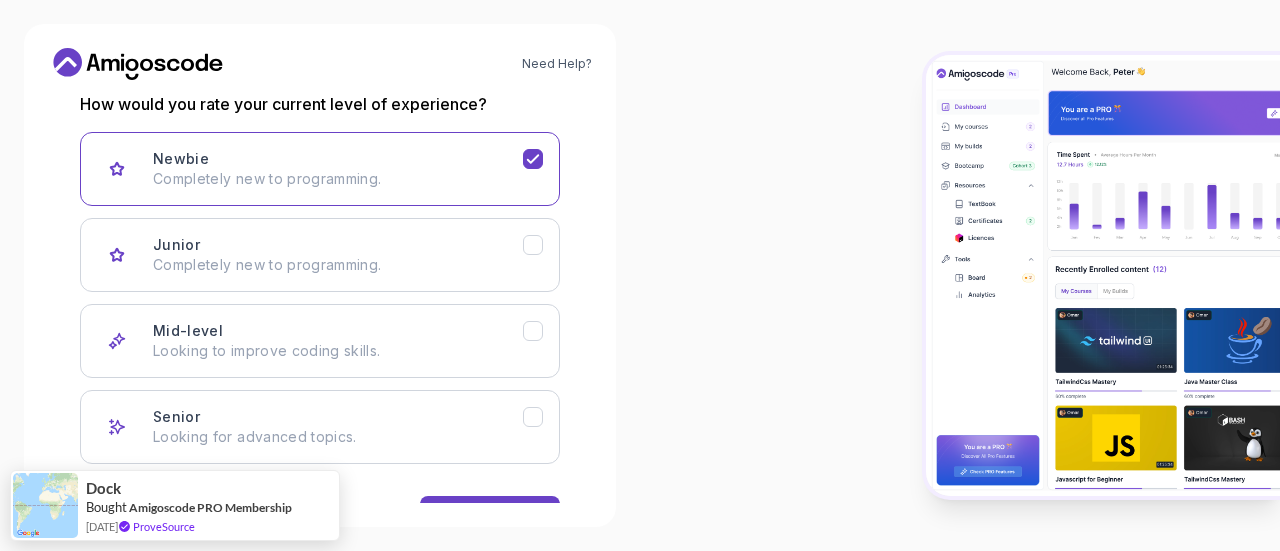scroll, scrollTop: 343, scrollLeft: 0, axis: vertical 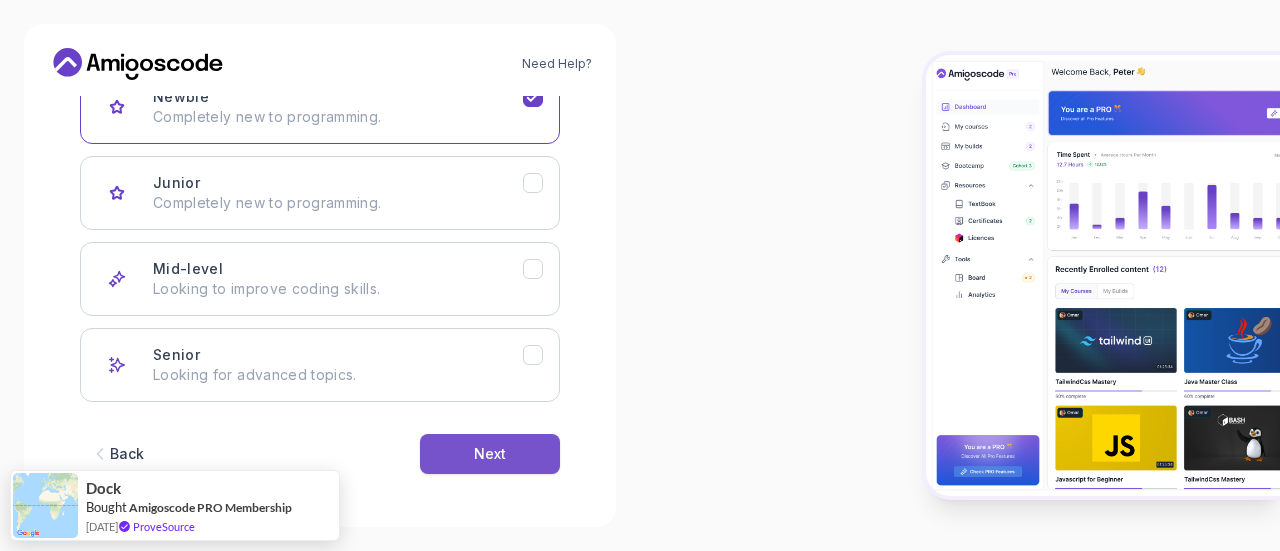 click on "Next" at bounding box center [490, 454] 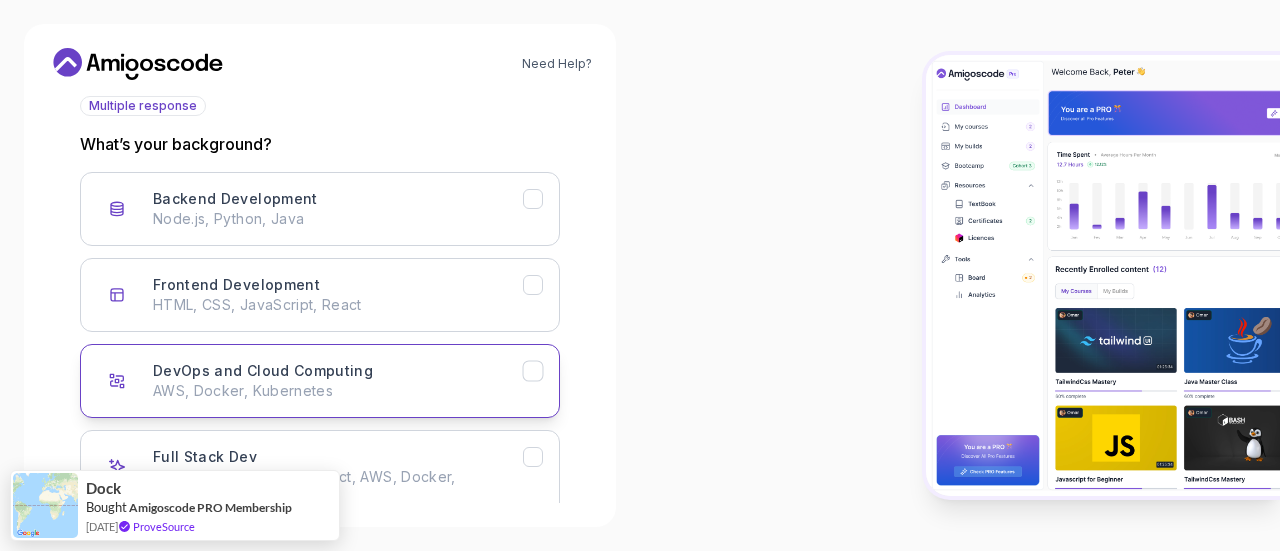 scroll, scrollTop: 143, scrollLeft: 0, axis: vertical 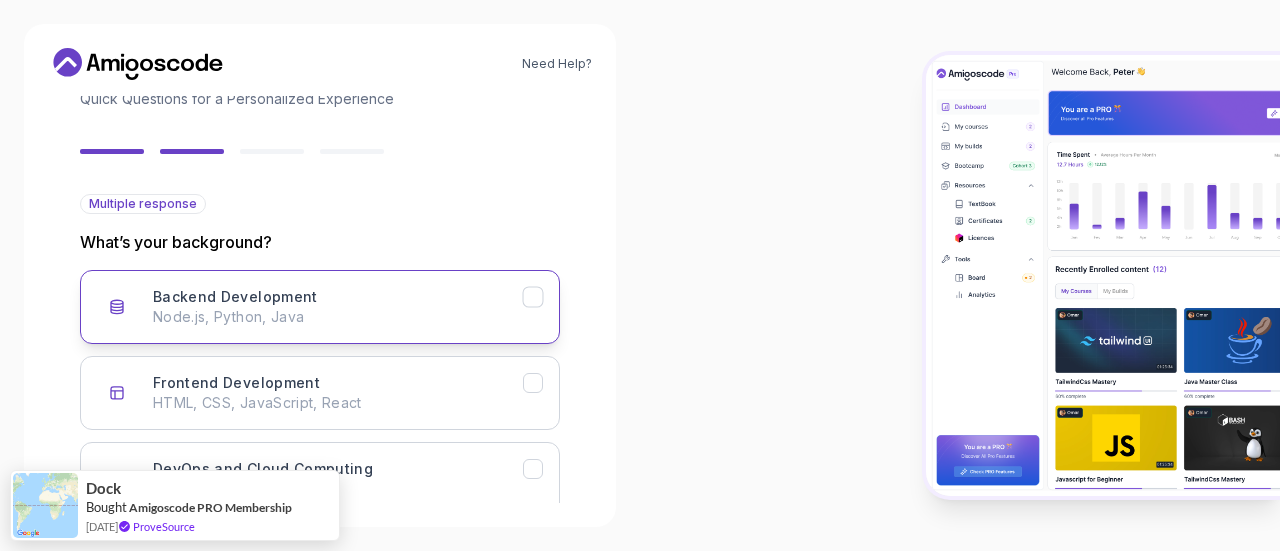 click on "Backend Development Node.js, Python, Java" at bounding box center (338, 307) 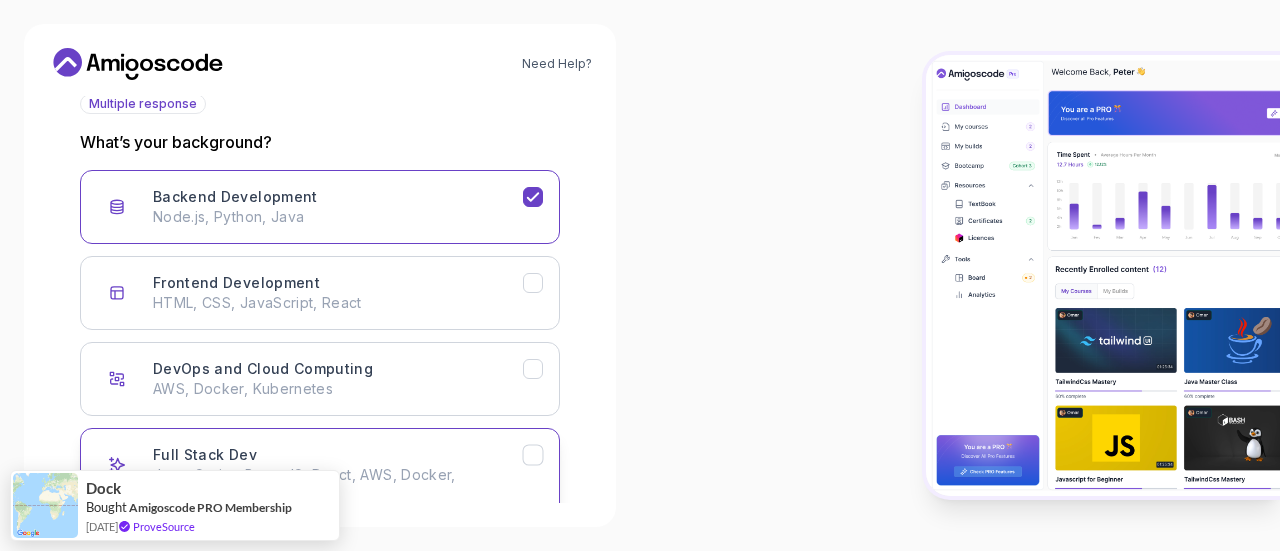 scroll, scrollTop: 343, scrollLeft: 0, axis: vertical 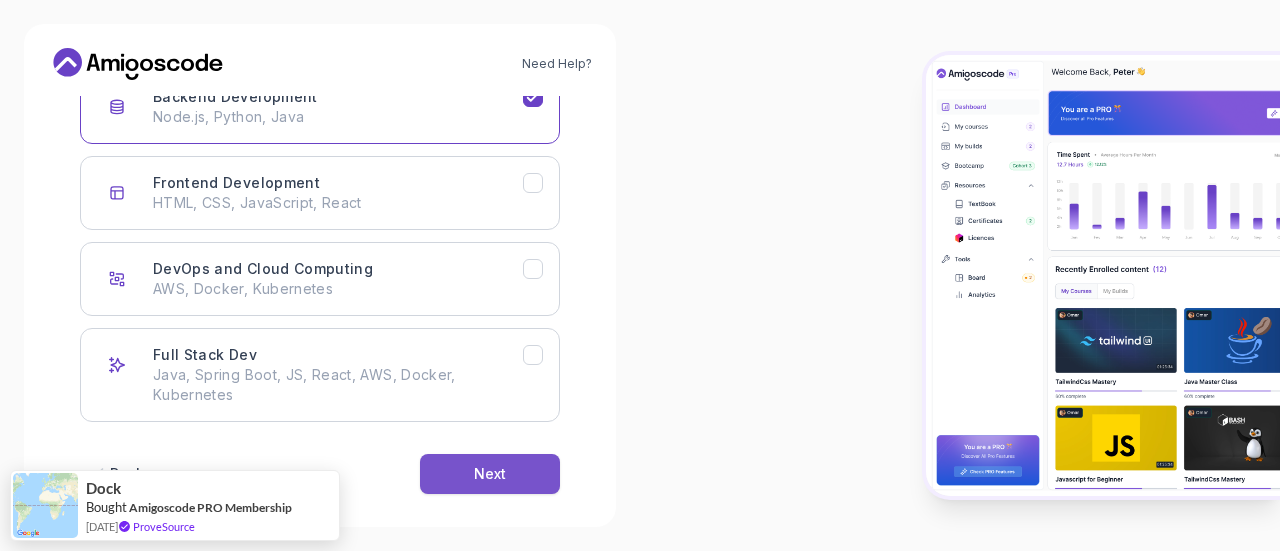 click on "Next" at bounding box center [490, 474] 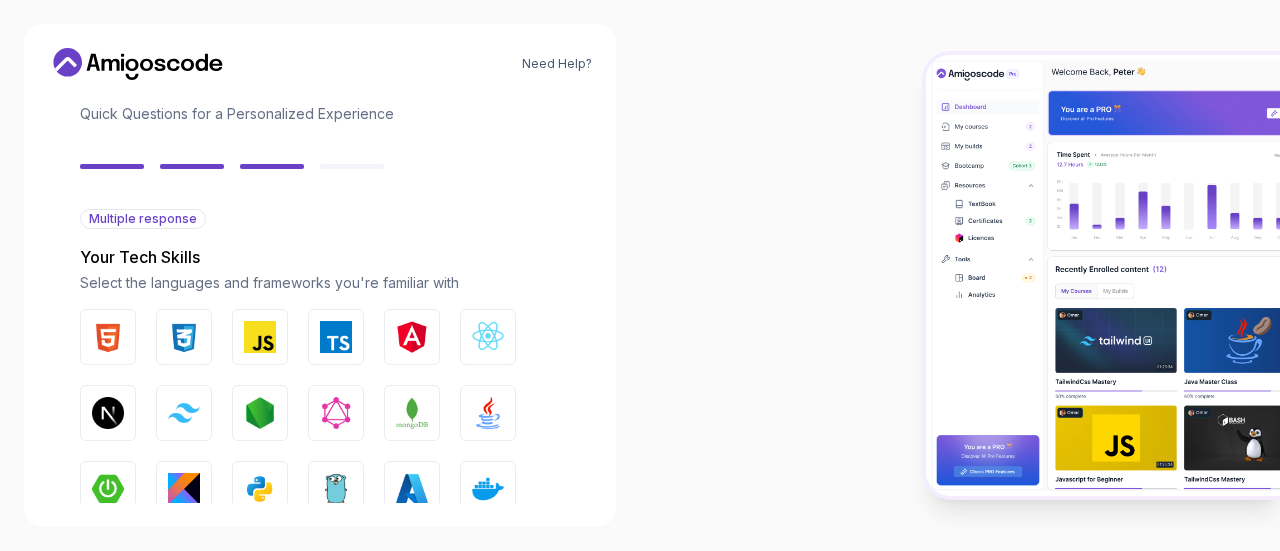 scroll, scrollTop: 200, scrollLeft: 0, axis: vertical 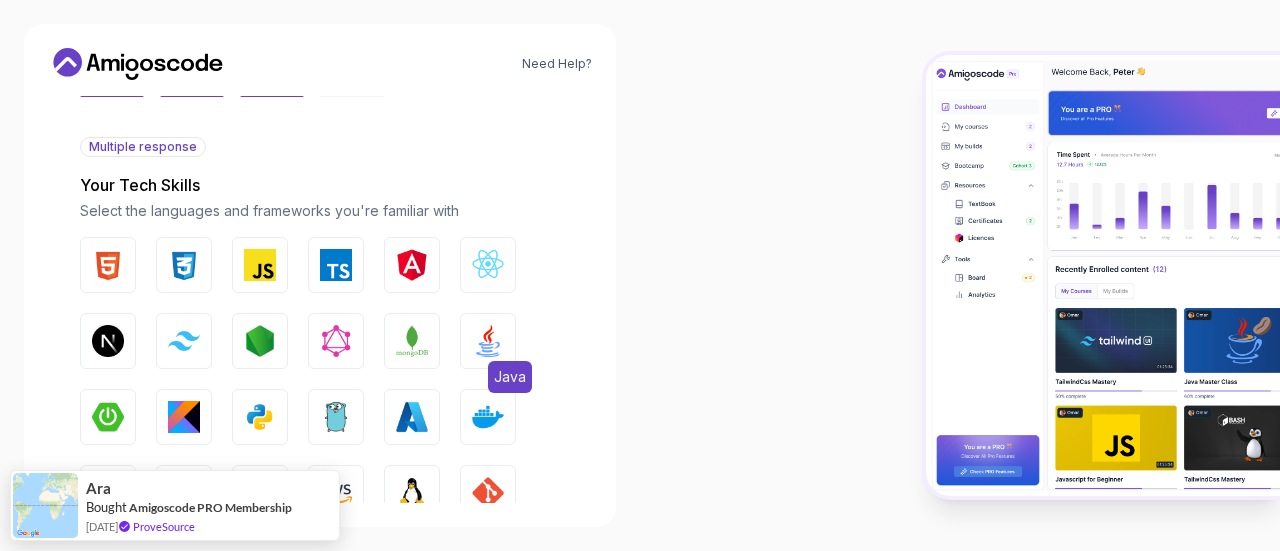 click at bounding box center [488, 341] 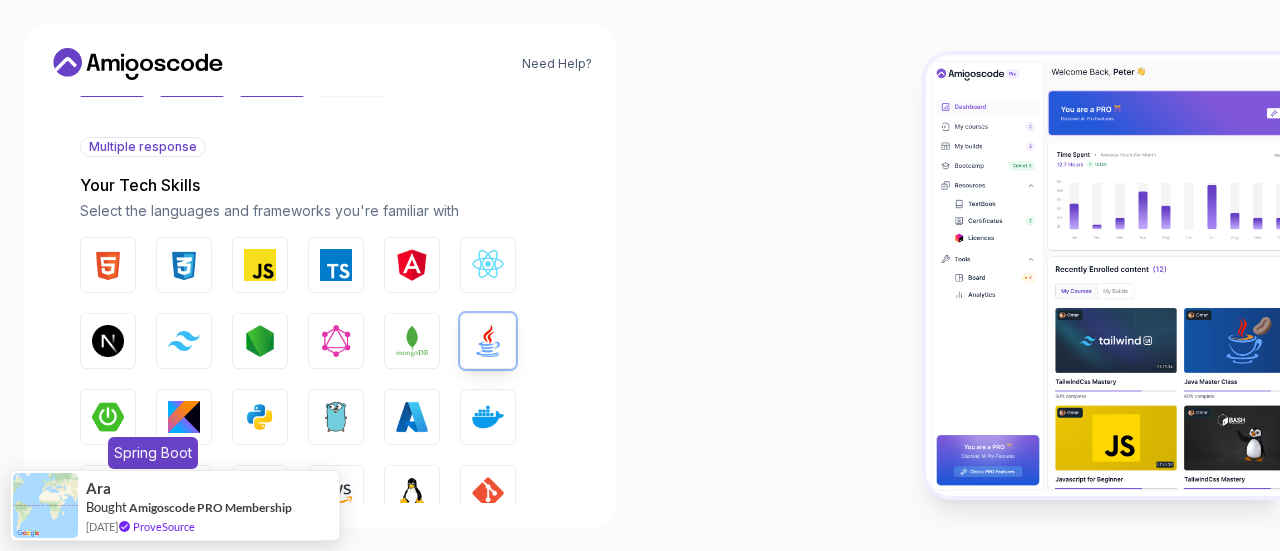 click at bounding box center [108, 417] 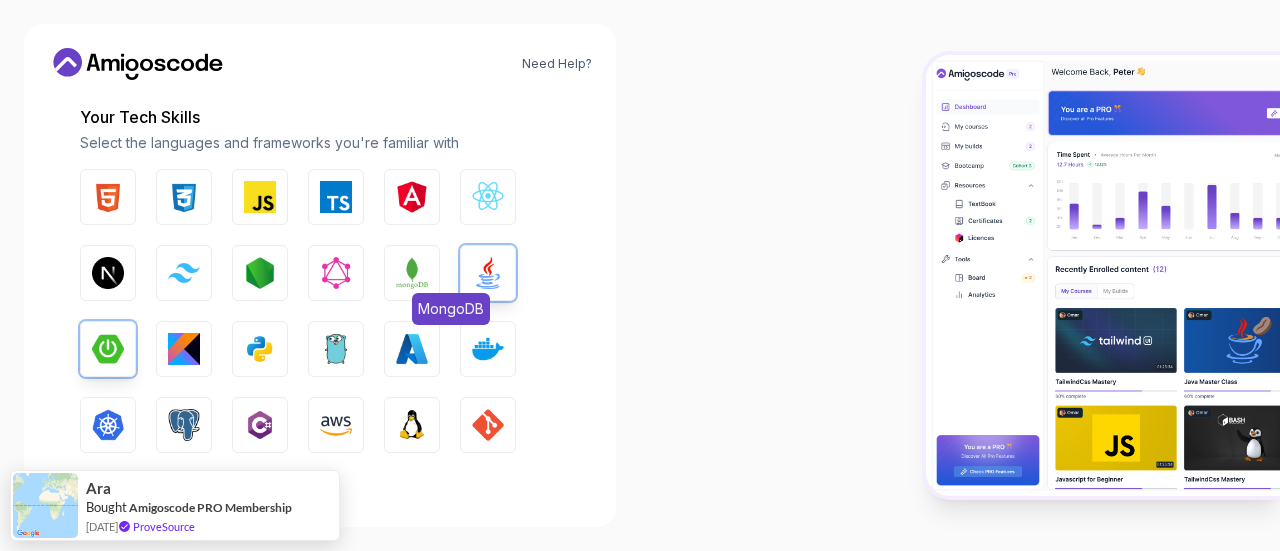 scroll, scrollTop: 300, scrollLeft: 0, axis: vertical 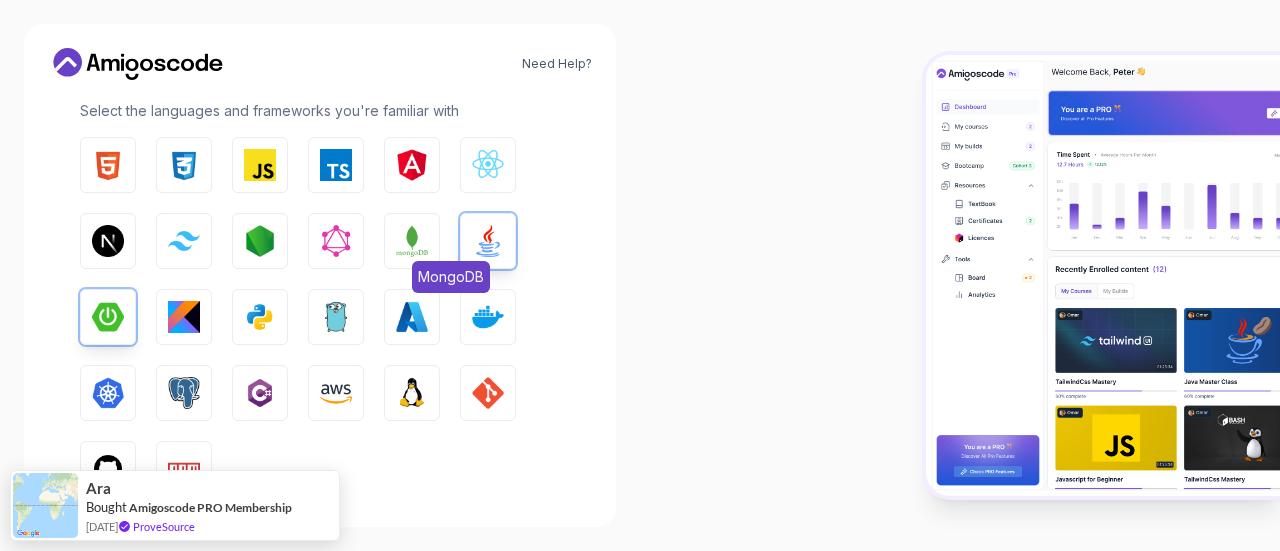 click at bounding box center (412, 241) 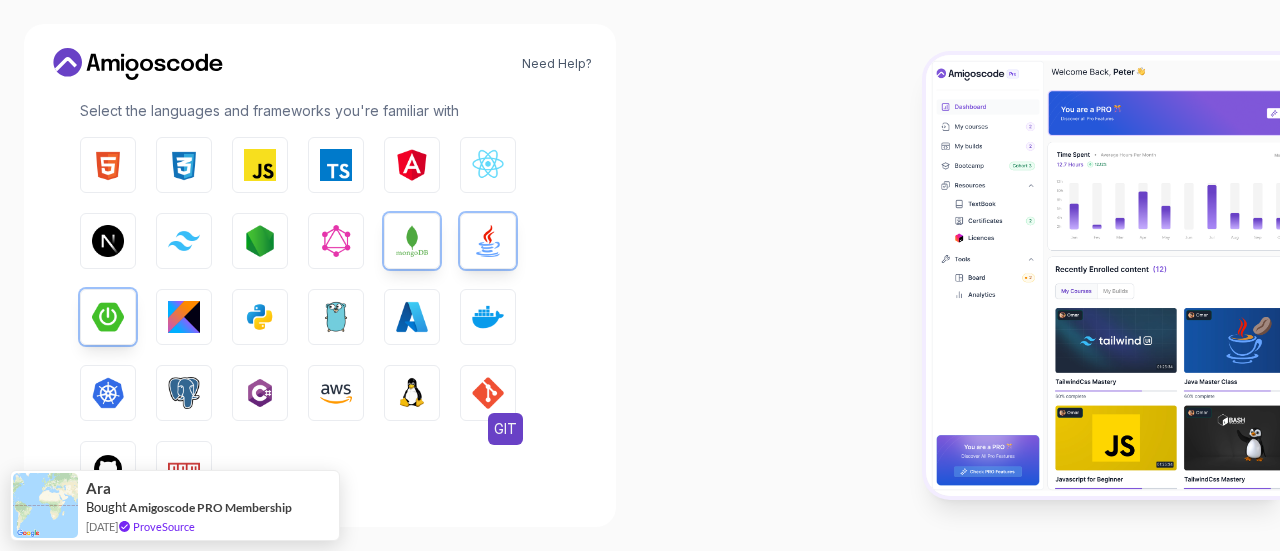 click at bounding box center [488, 393] 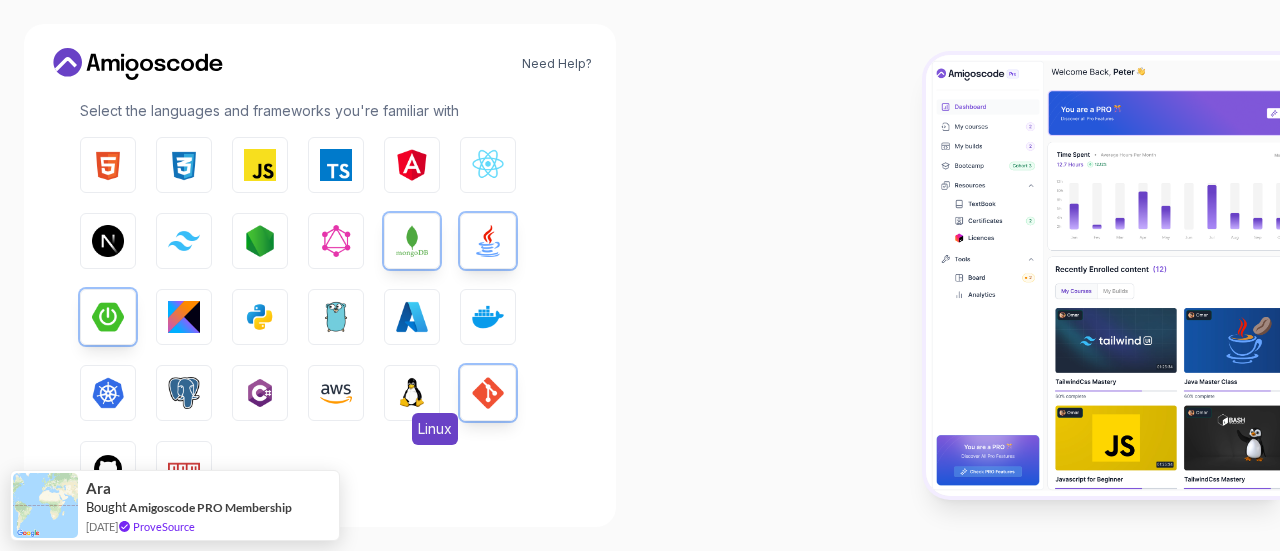 scroll, scrollTop: 398, scrollLeft: 0, axis: vertical 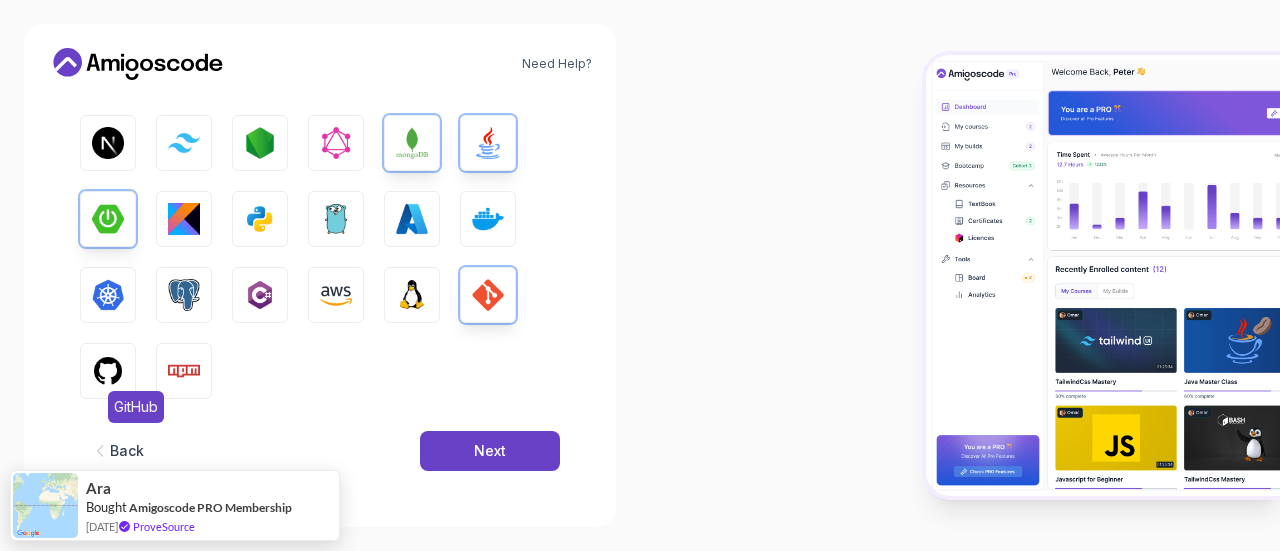 click at bounding box center [108, 371] 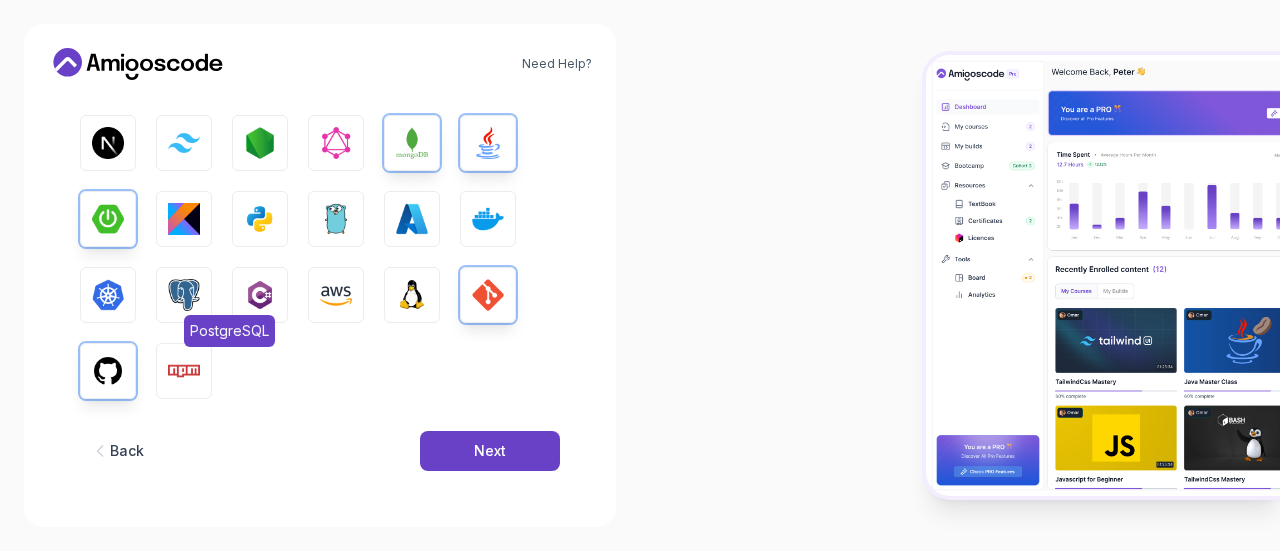 scroll, scrollTop: 298, scrollLeft: 0, axis: vertical 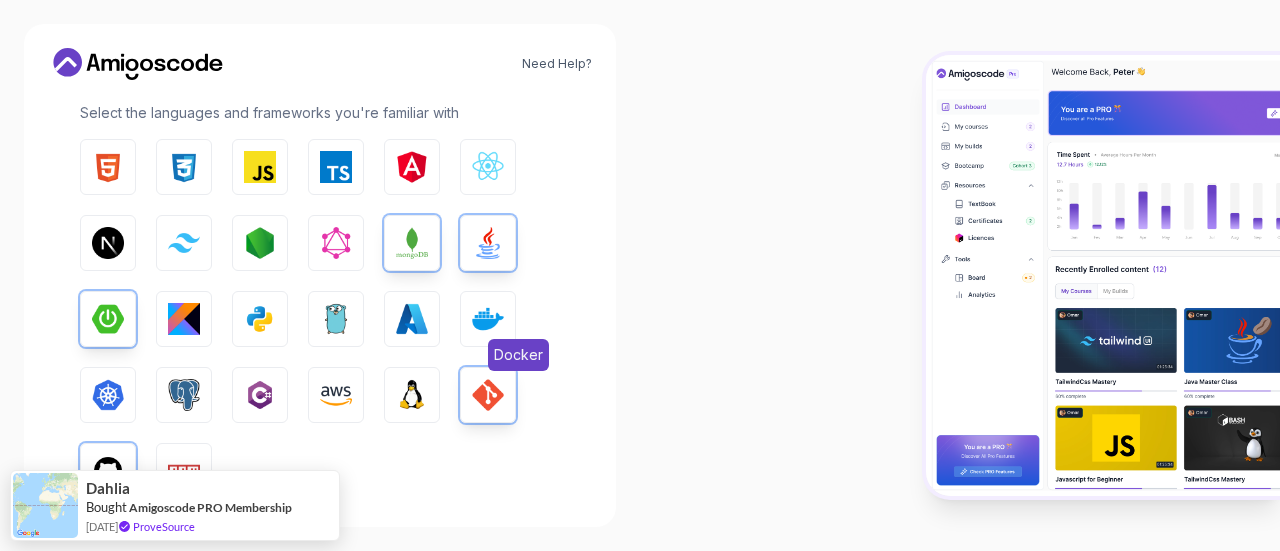 click at bounding box center [488, 319] 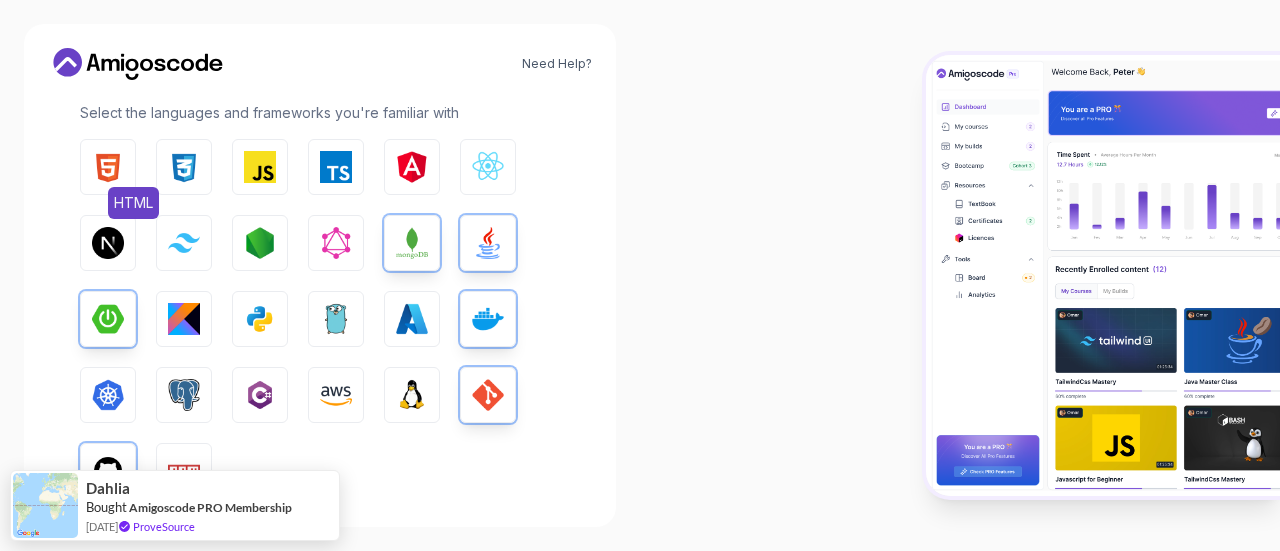 click at bounding box center (108, 167) 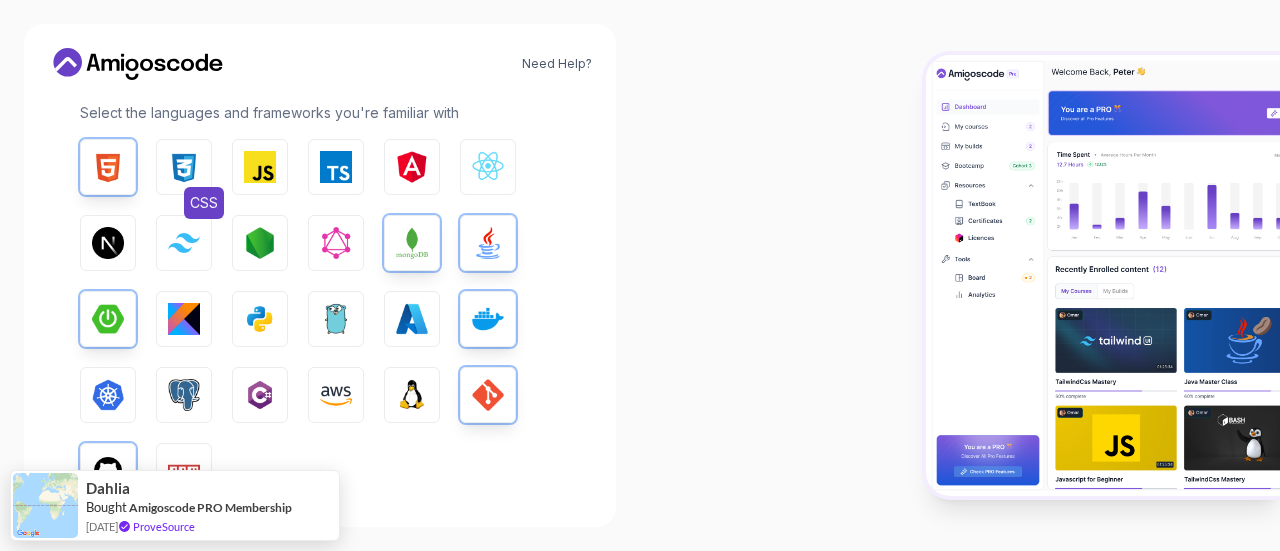 click at bounding box center (184, 167) 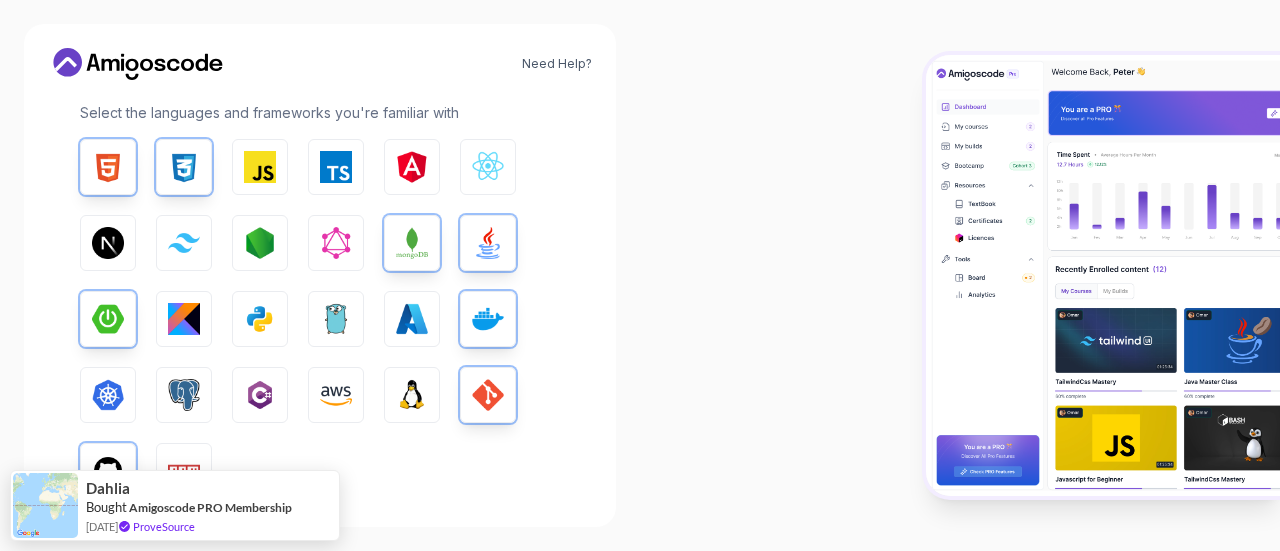 click on "HTML CSS JavaScript TypeScript Angular React.js Next.js Tailwind CSS Node.js GraphQL MongoDB Java Spring Boot Kotlin Python Go Azure Docker Kubernetes PostgreSQL C# AWS Linux GIT GitHub Npm" at bounding box center [320, 319] 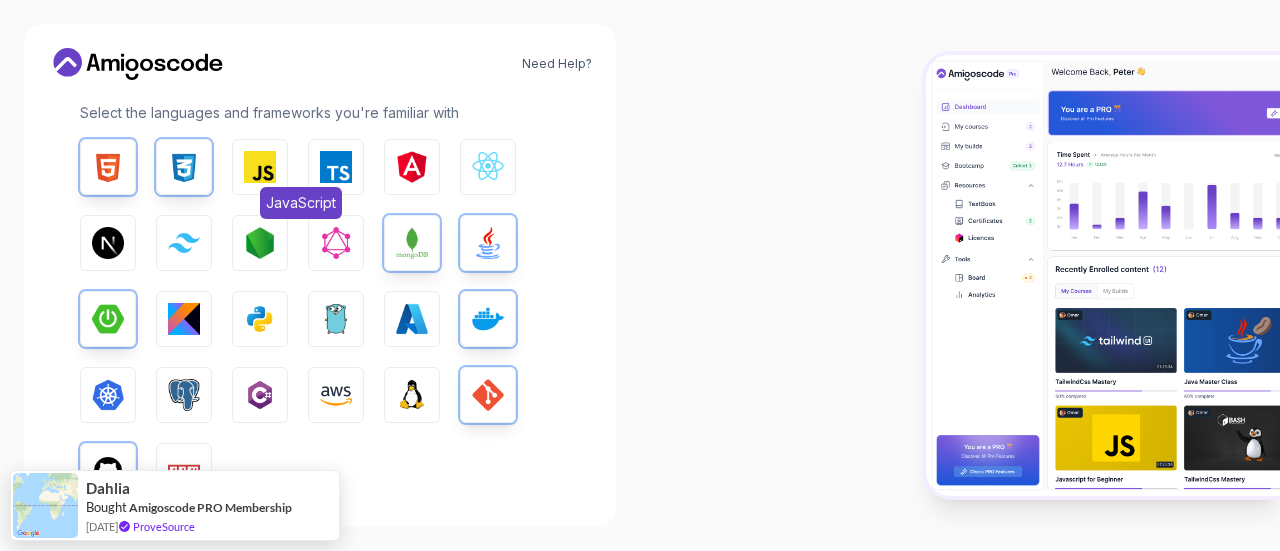 click at bounding box center (260, 167) 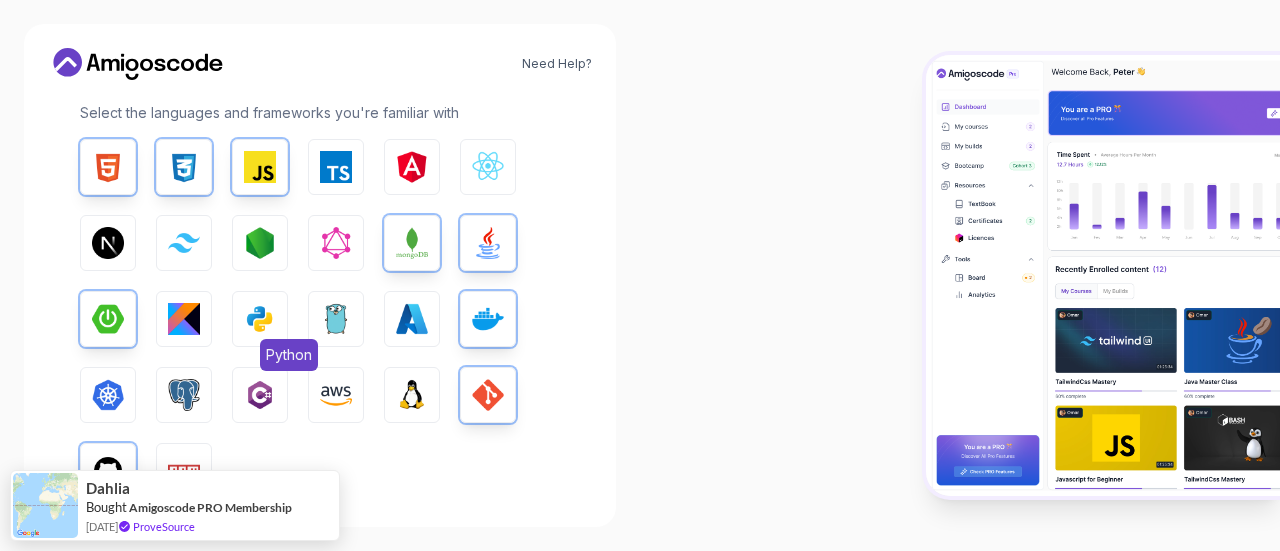 scroll, scrollTop: 398, scrollLeft: 0, axis: vertical 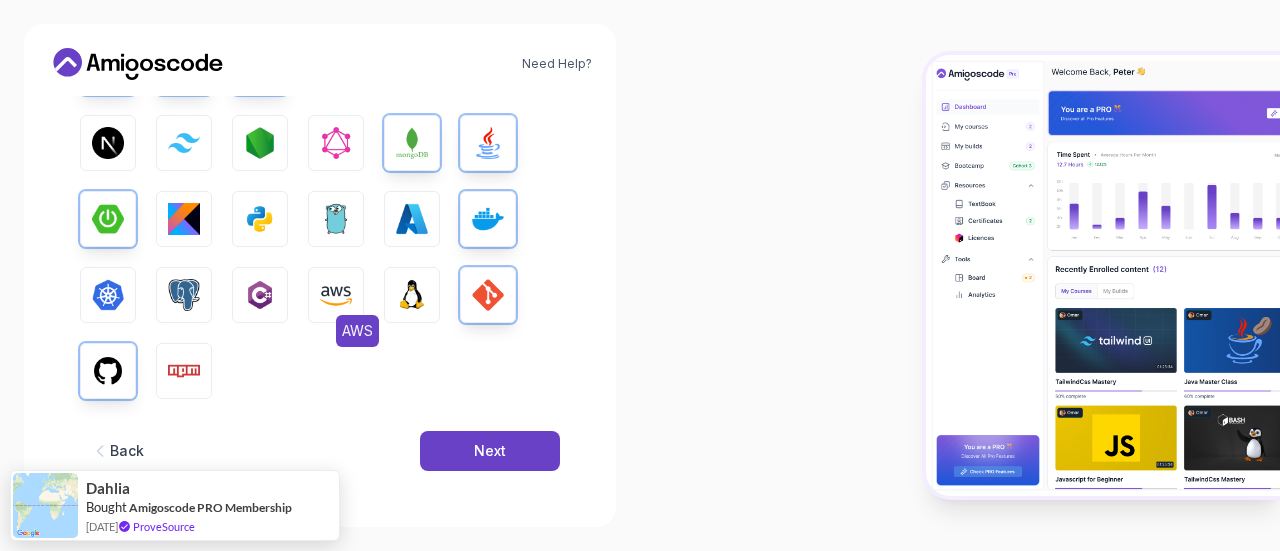 click at bounding box center (336, 295) 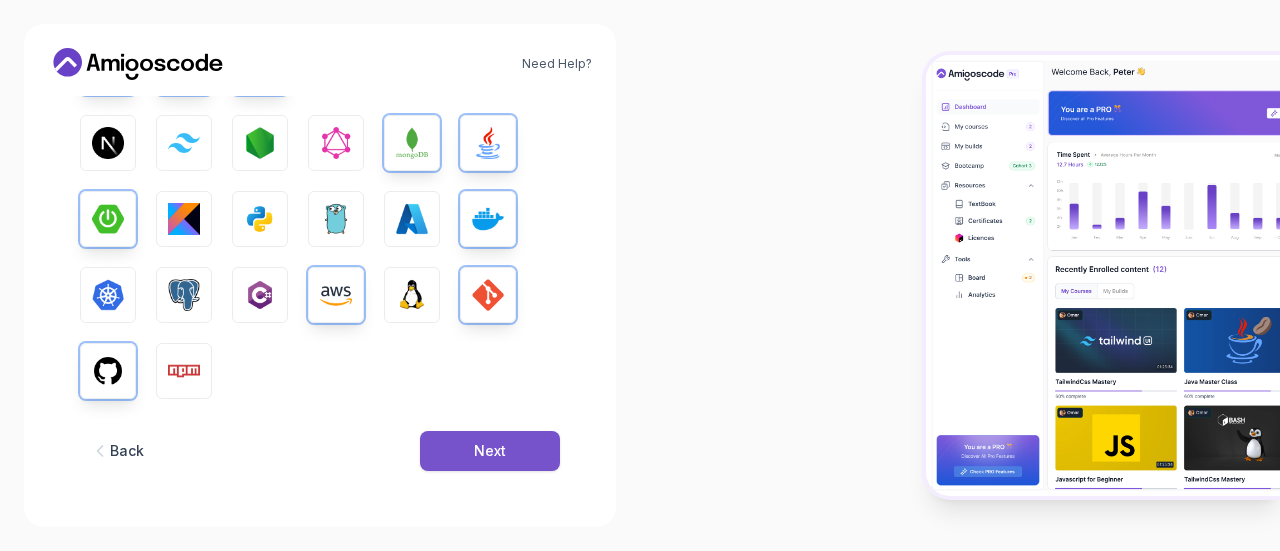 click on "Next" at bounding box center (490, 451) 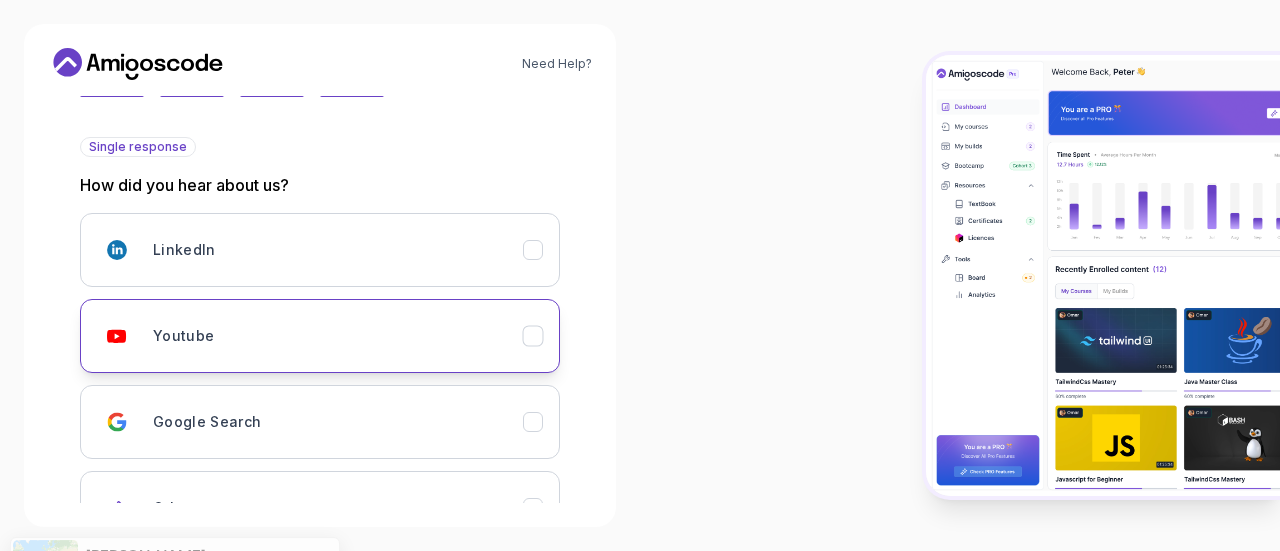 scroll, scrollTop: 300, scrollLeft: 0, axis: vertical 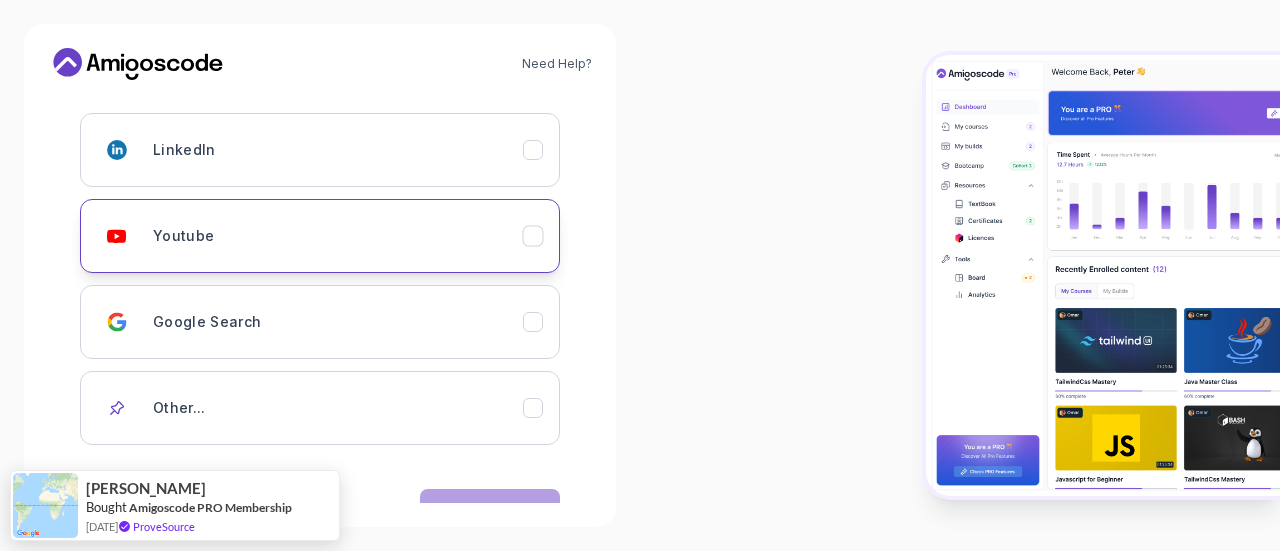 click 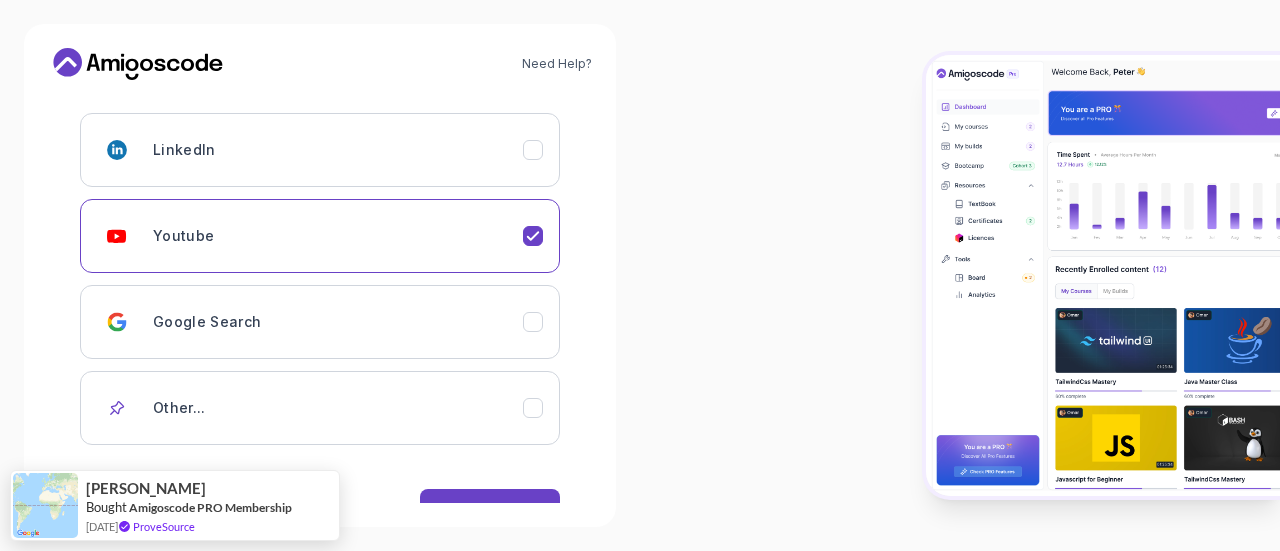scroll, scrollTop: 355, scrollLeft: 0, axis: vertical 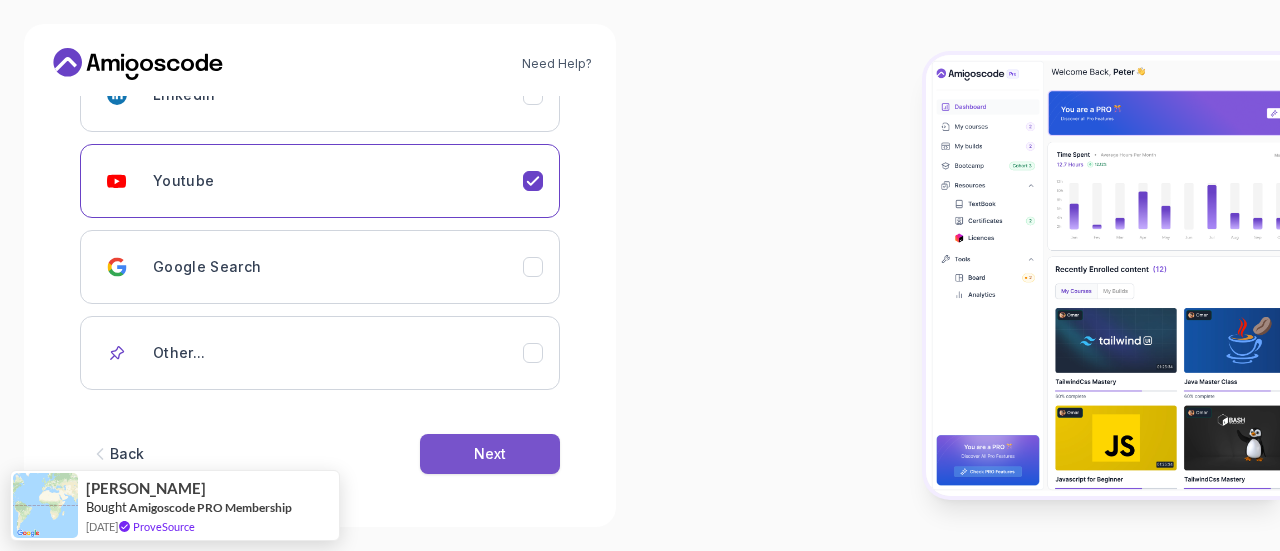 click on "Next" at bounding box center [490, 454] 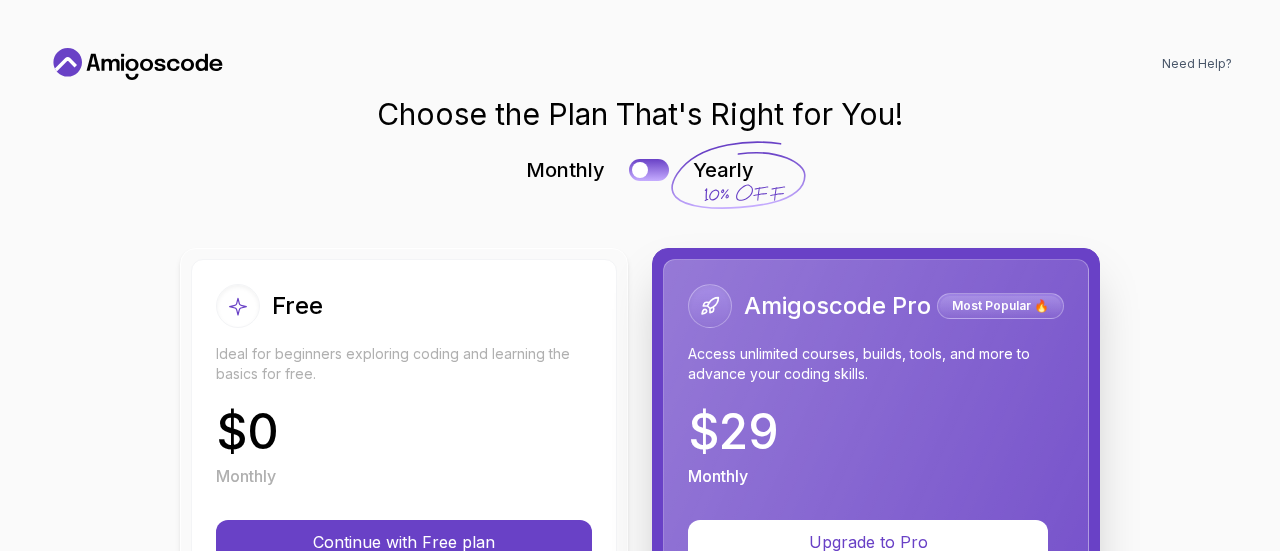 scroll, scrollTop: 0, scrollLeft: 0, axis: both 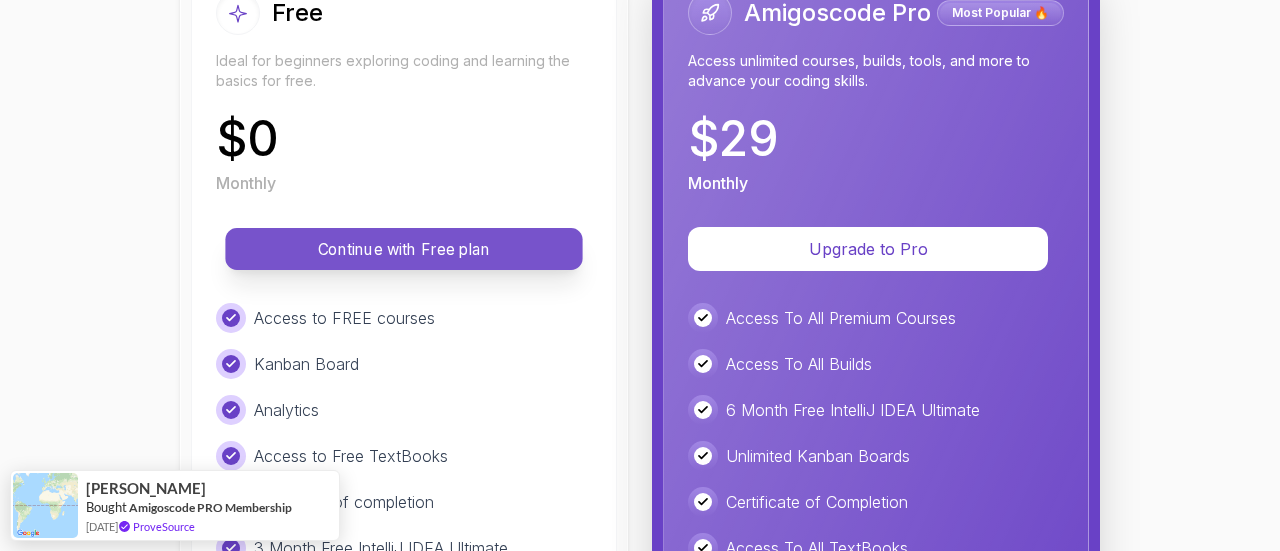 click on "Continue with Free plan" at bounding box center [404, 249] 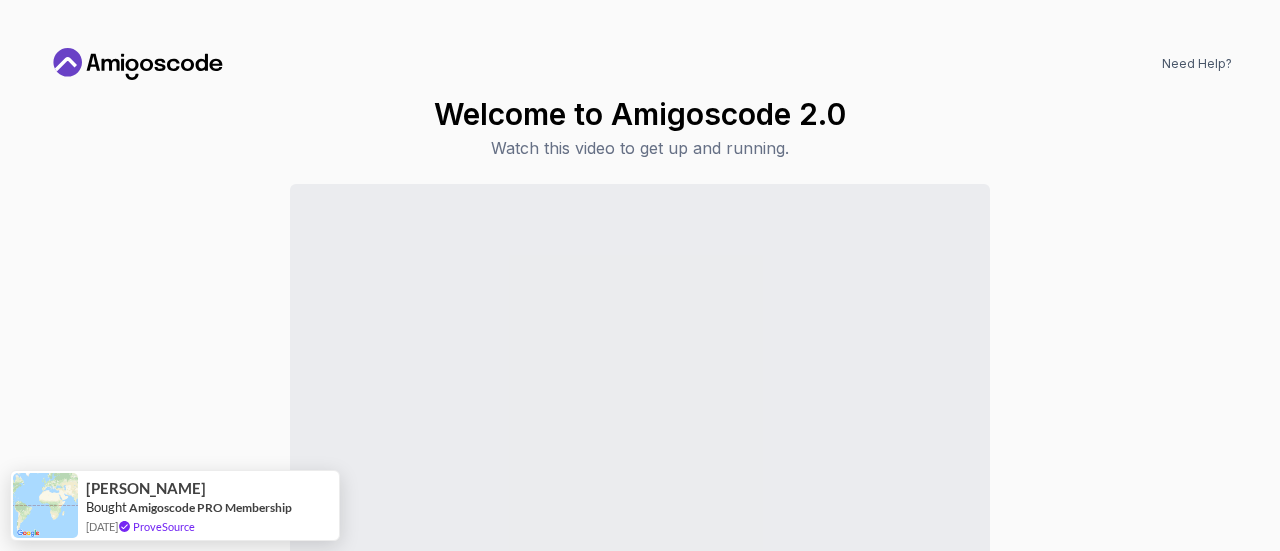 click on "Continue to Dashboard" at bounding box center [640, 421] 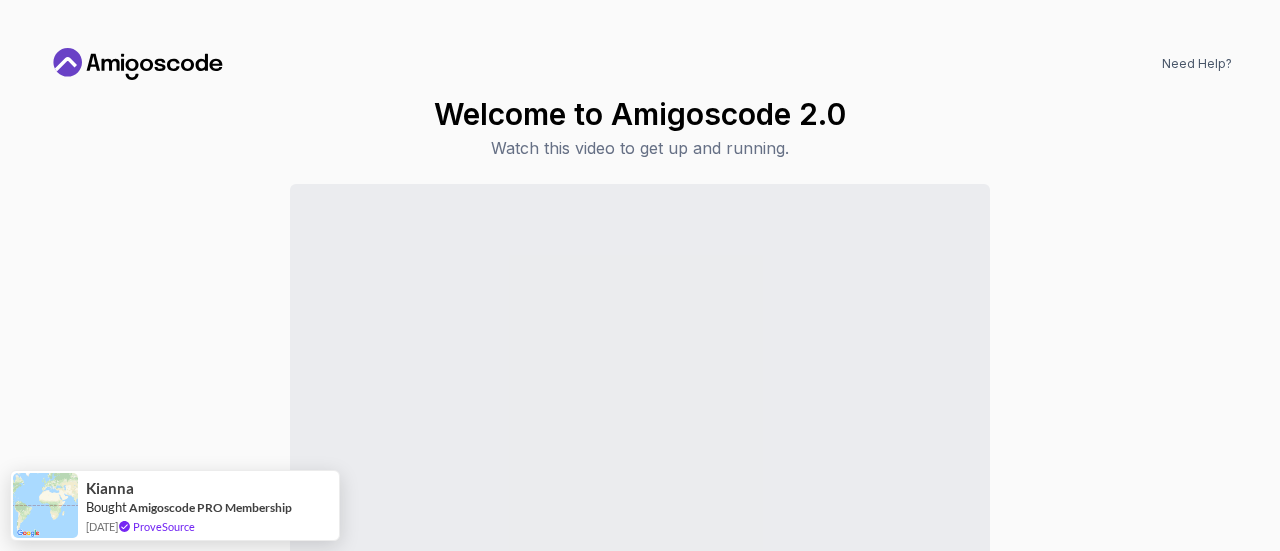 drag, startPoint x: 307, startPoint y: 483, endPoint x: 147, endPoint y: 401, distance: 179.78876 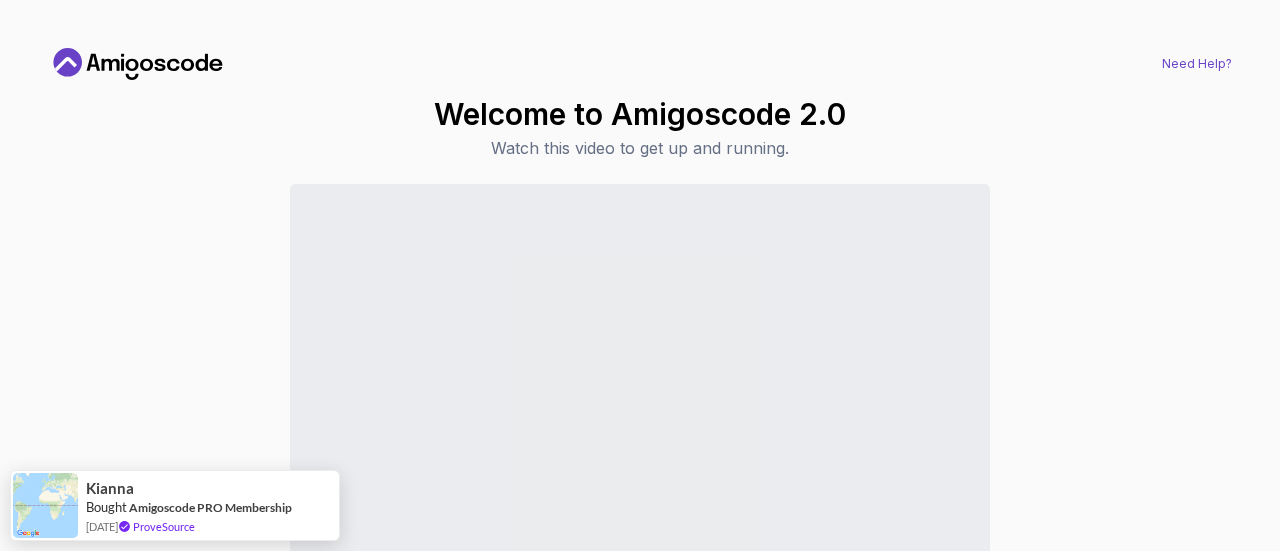 click on "Need Help?" at bounding box center (1197, 64) 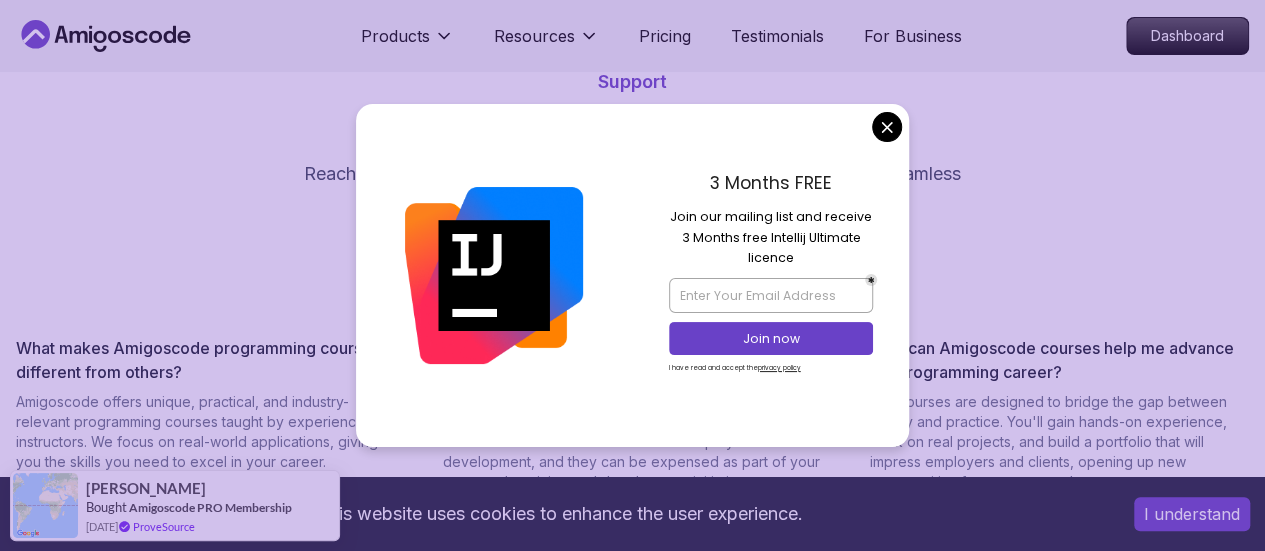 scroll, scrollTop: 300, scrollLeft: 0, axis: vertical 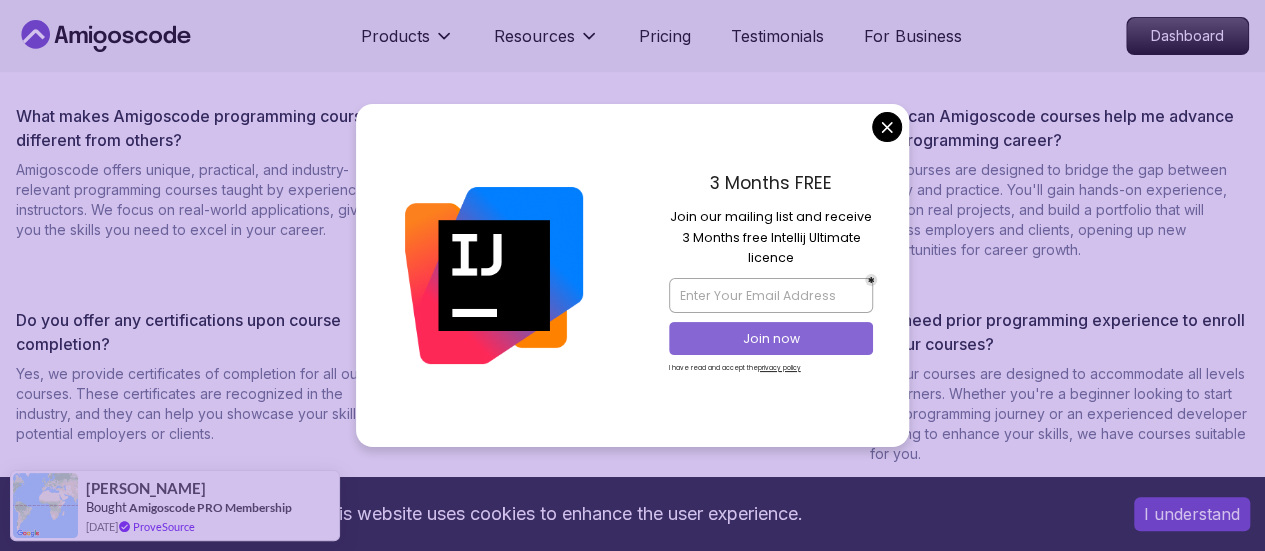 click on "Join now" at bounding box center [771, 339] 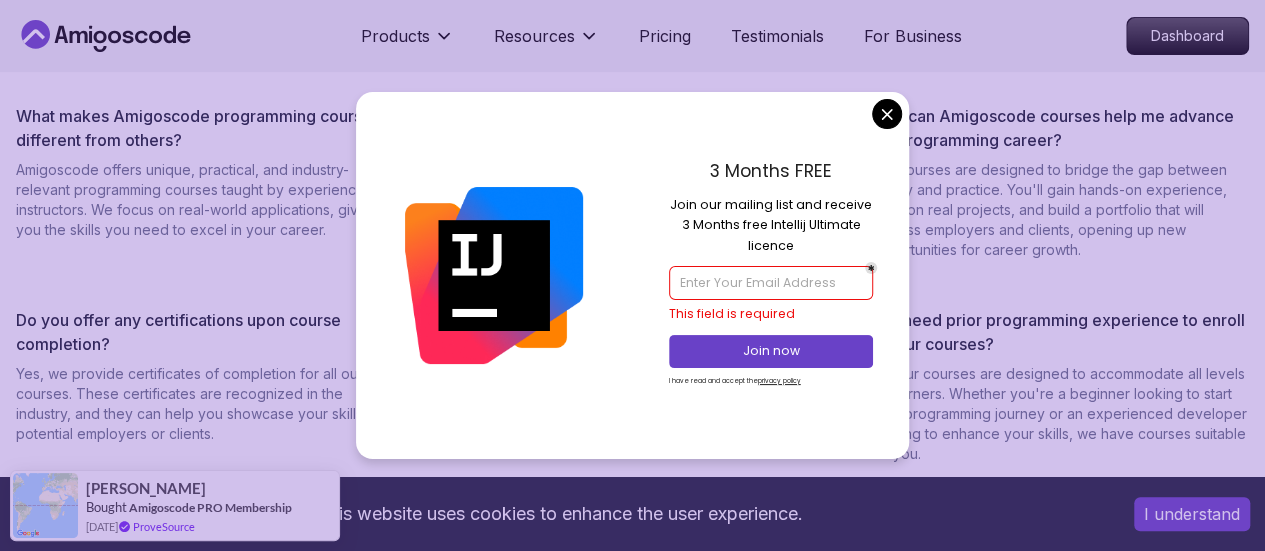 click at bounding box center [771, 283] 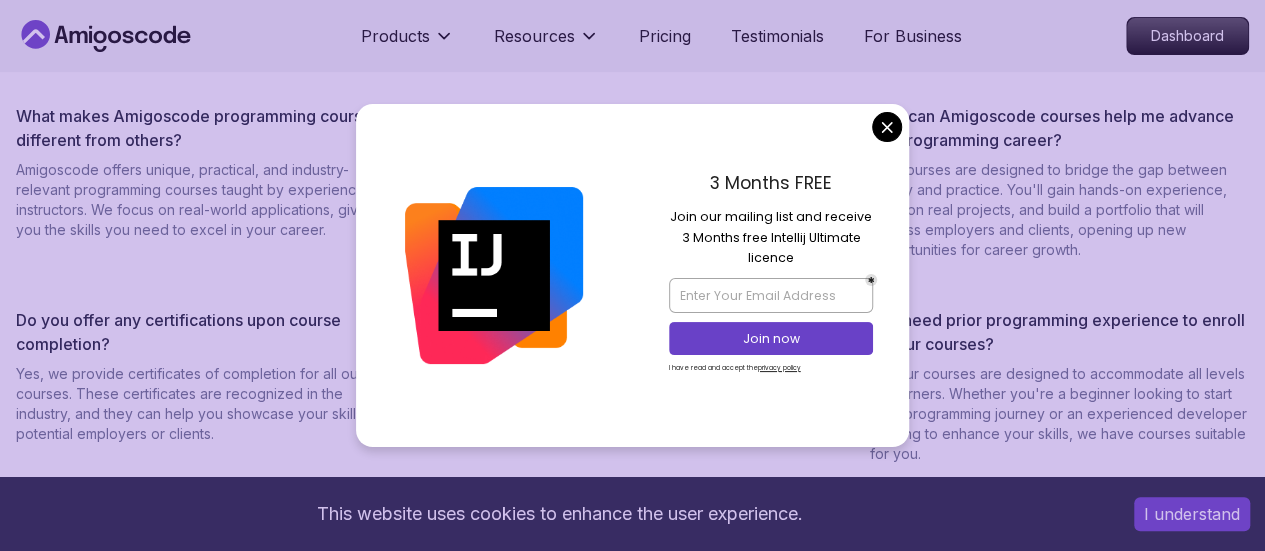 click on "This website uses cookies to enhance the user experience. I understand Products Resources Pricing Testimonials For Business Dashboard Products Resources Pricing Testimonials For Business Dashboard Support We're Here to Help   Reach out to our friendly support team for prompt assistance. Enjoy a seamless learning experience. What makes Amigoscode programming courses different from others? Amigoscode offers unique, practical, and industry-relevant programming courses taught by experienced instructors. We focus on real-world applications, giving you the skills you need to excel in your career. Can I purchase your courses through my company's training budget? Yes, many of our students purchase our courses through their company's training budget. Our courses are considered a valuable investment in employee skill development, and they can be expensed as part of your company's training and development initiatives. How can Amigoscode courses help me advance my programming career? What is your refund policy? .     ," at bounding box center (632, 916) 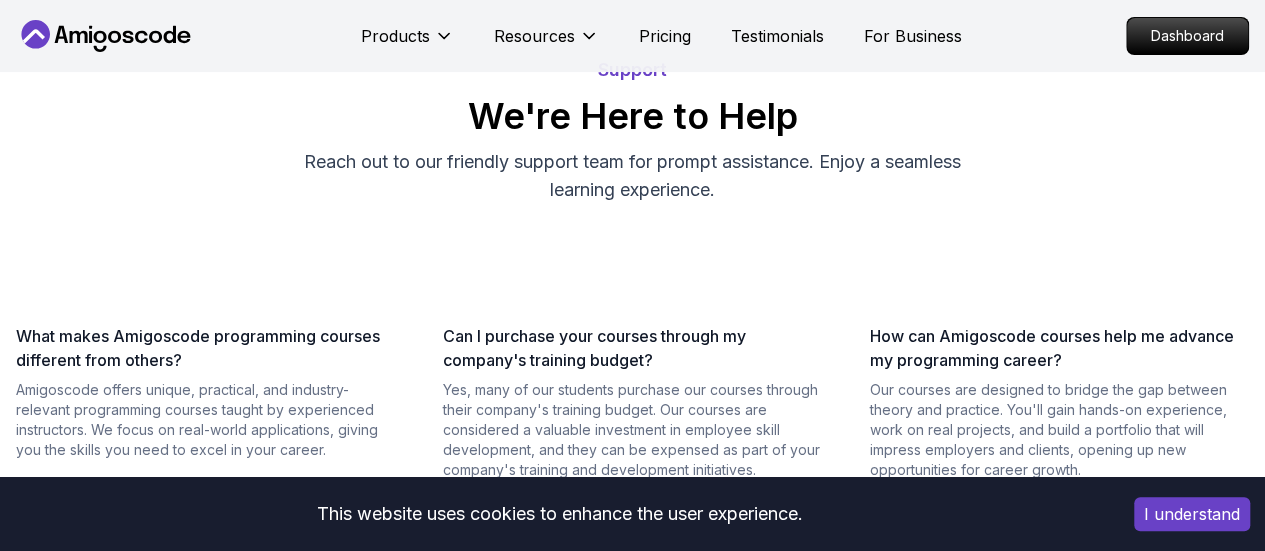scroll, scrollTop: 0, scrollLeft: 0, axis: both 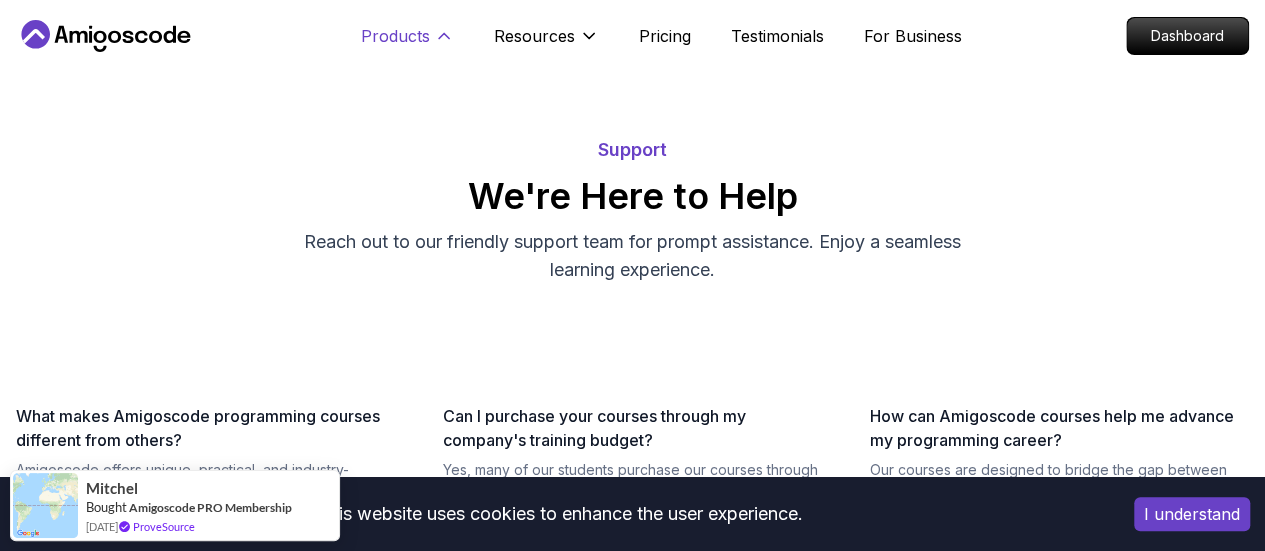 click on "Products" at bounding box center (395, 36) 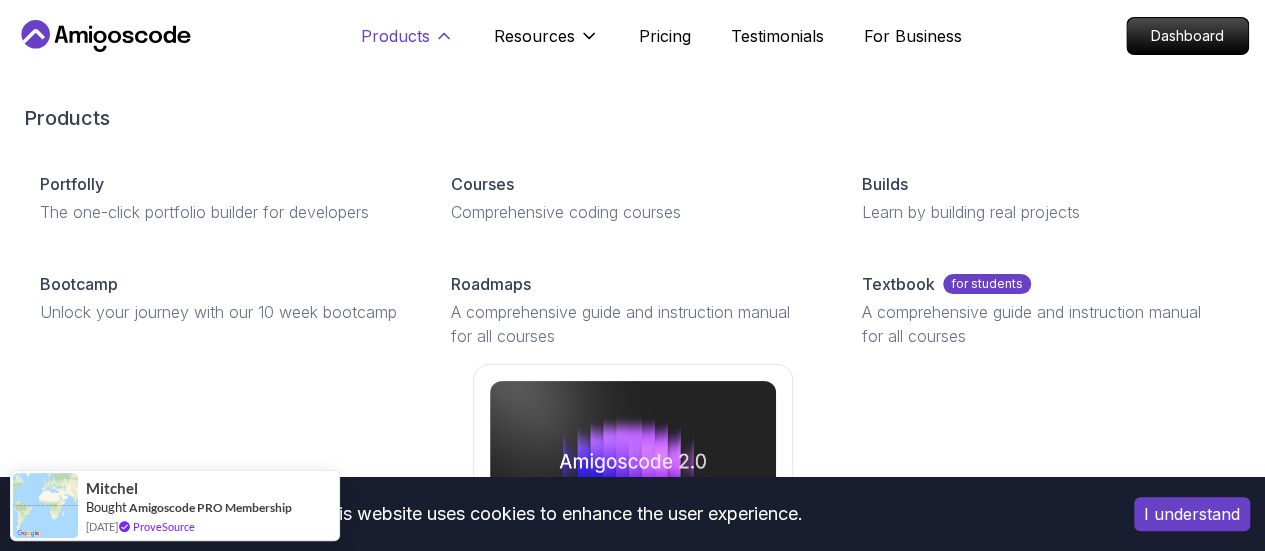 click on "Products" at bounding box center (395, 36) 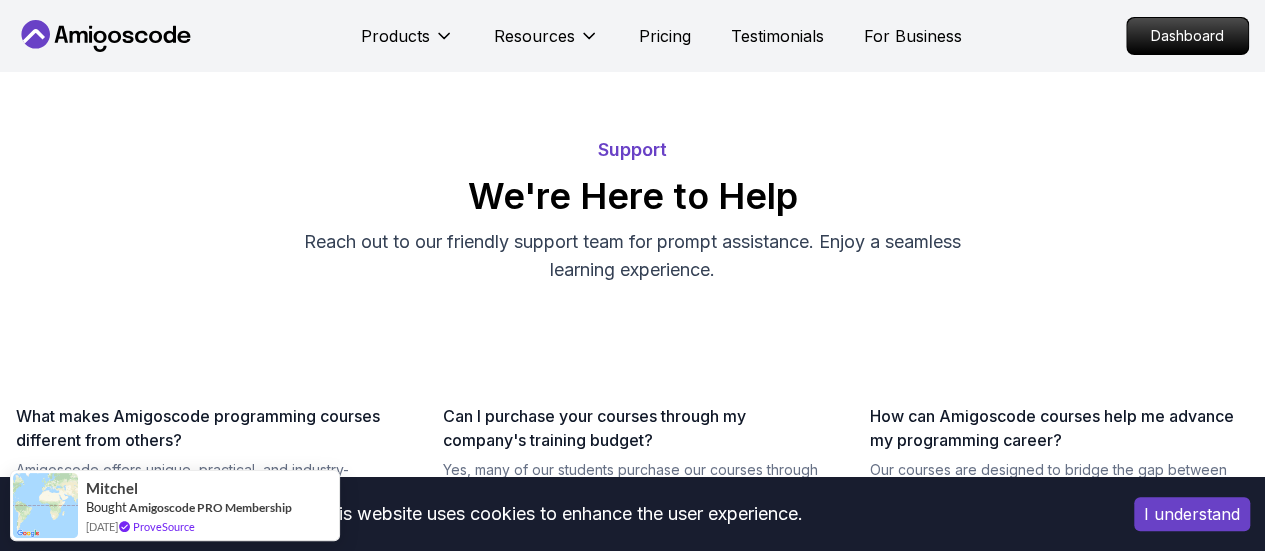 click 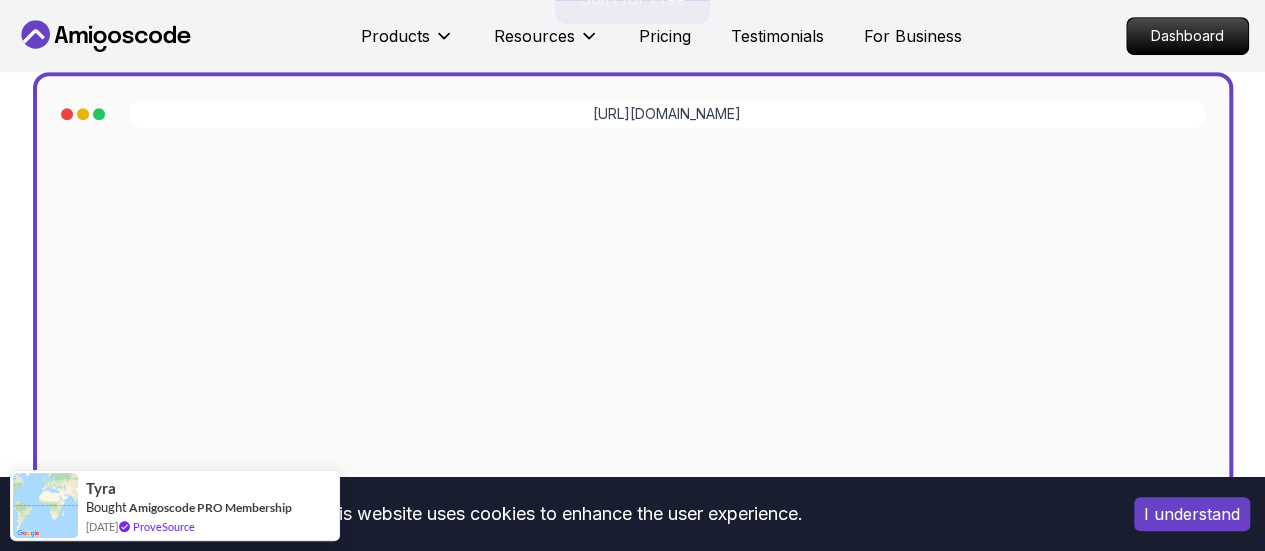 scroll, scrollTop: 600, scrollLeft: 0, axis: vertical 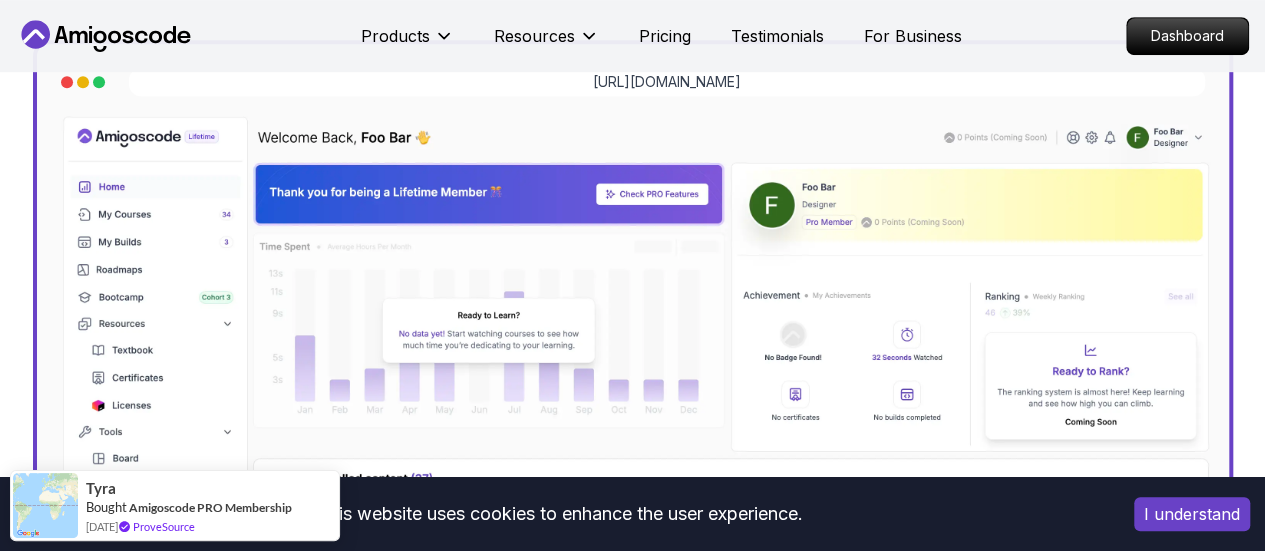 click on "I understand" at bounding box center [1192, 514] 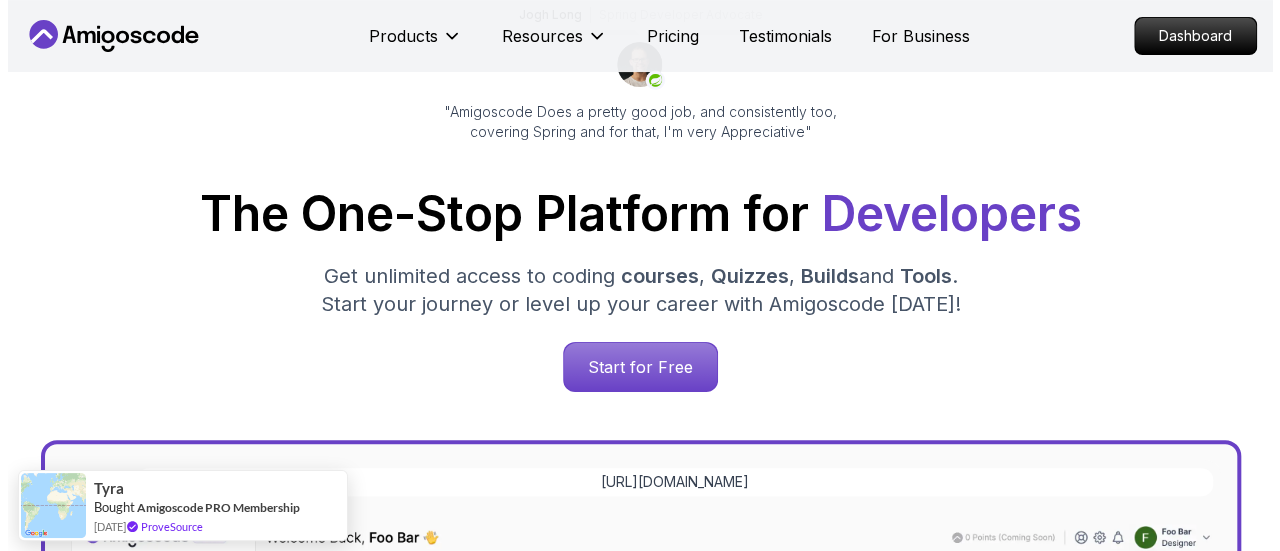 scroll, scrollTop: 0, scrollLeft: 0, axis: both 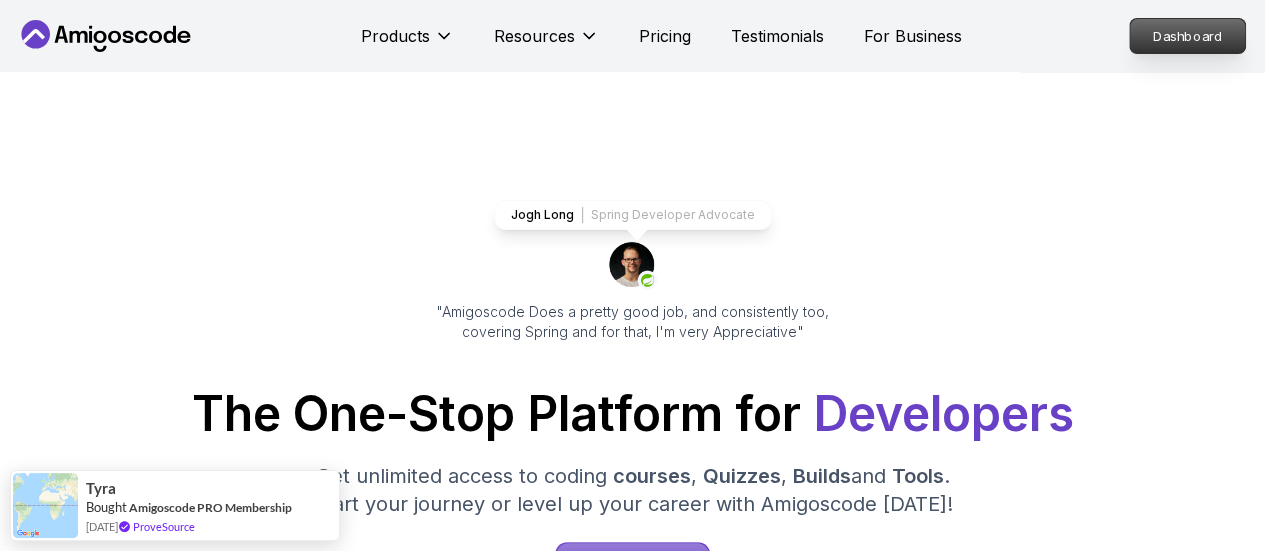 click on "Dashboard" at bounding box center (1187, 36) 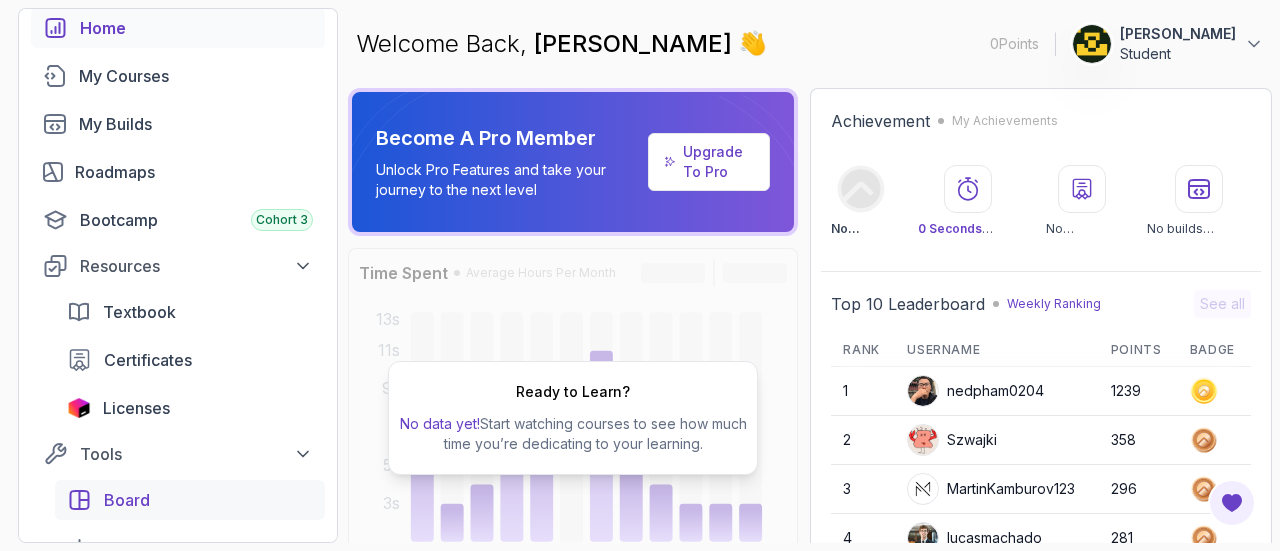 scroll, scrollTop: 200, scrollLeft: 0, axis: vertical 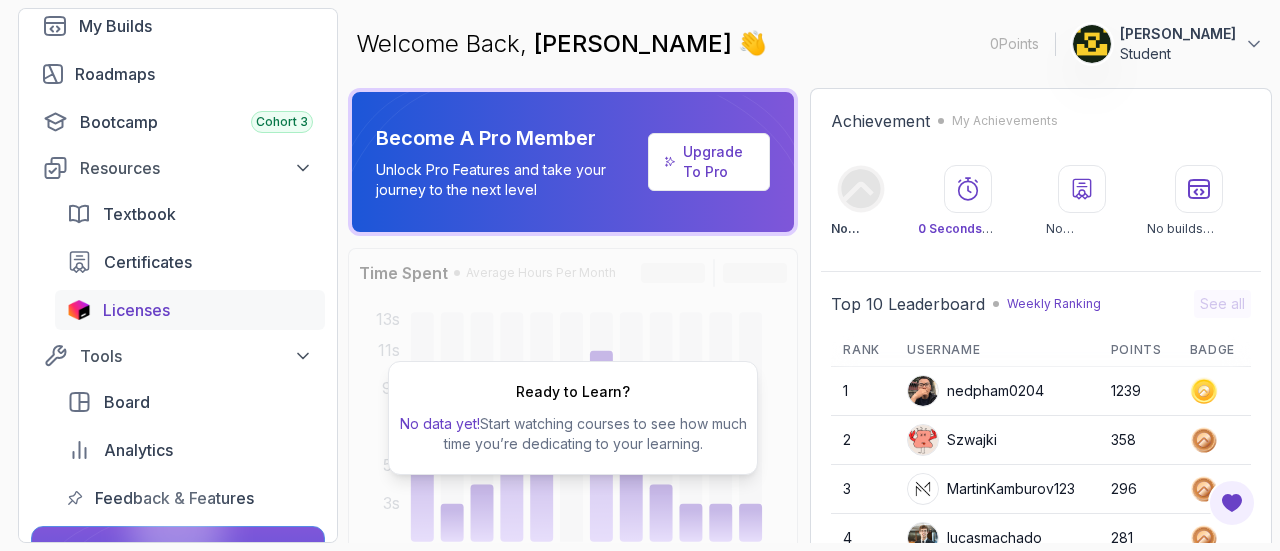 click on "Licenses" at bounding box center (136, 310) 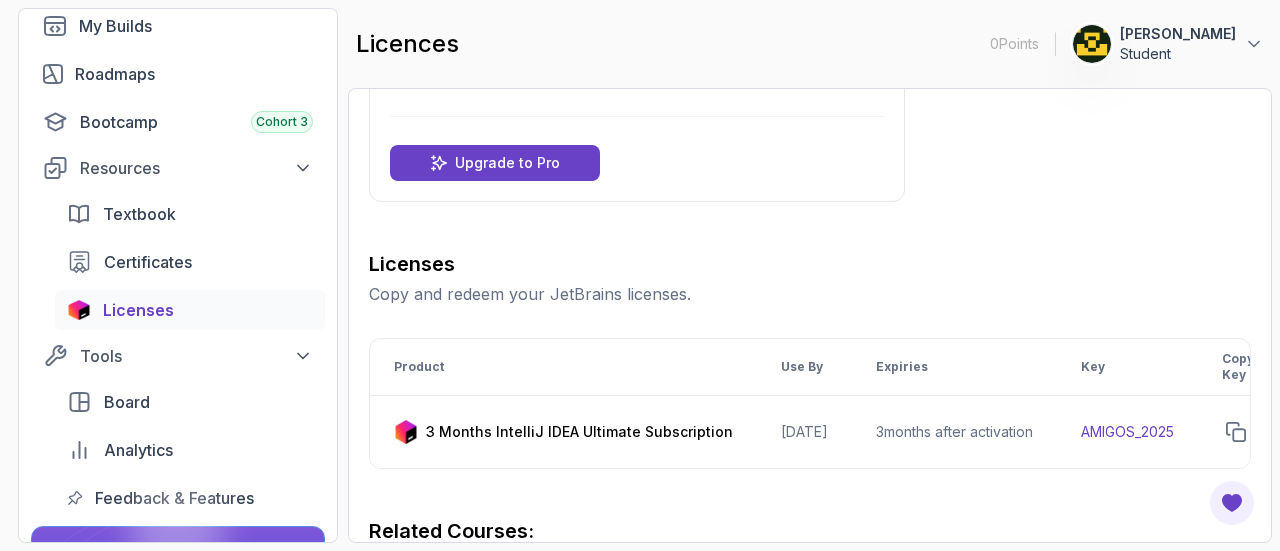 scroll, scrollTop: 300, scrollLeft: 0, axis: vertical 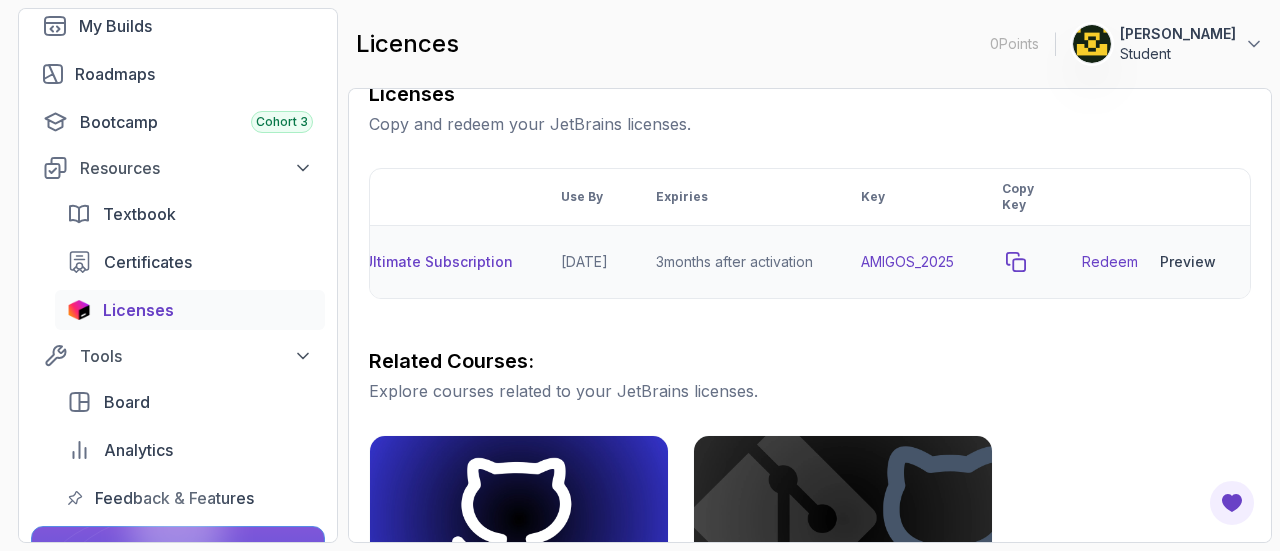 click 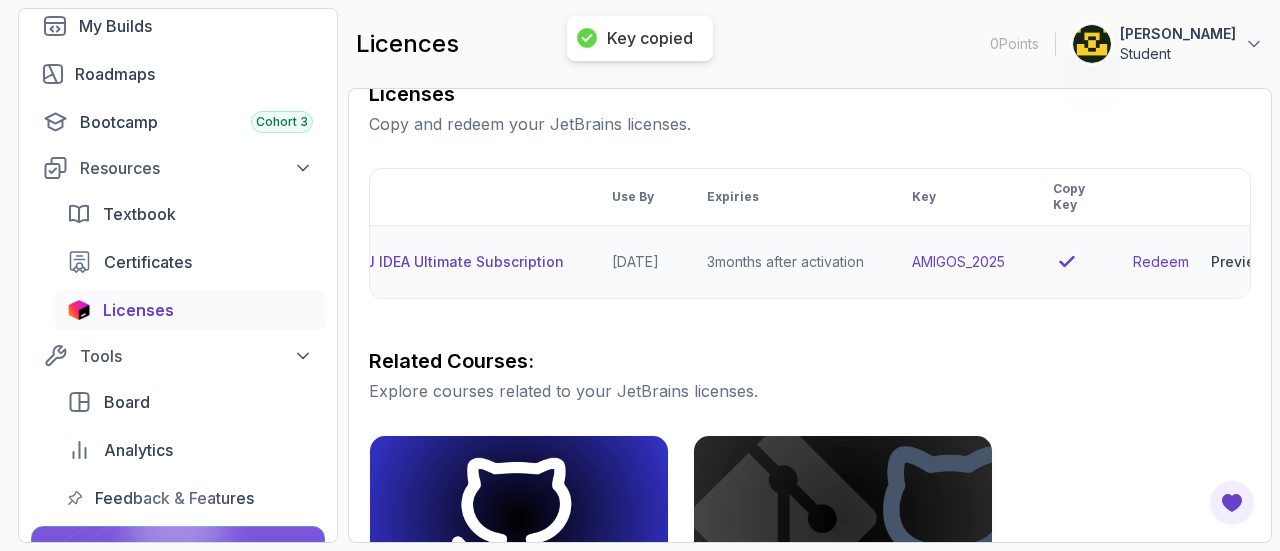 scroll, scrollTop: 0, scrollLeft: 168, axis: horizontal 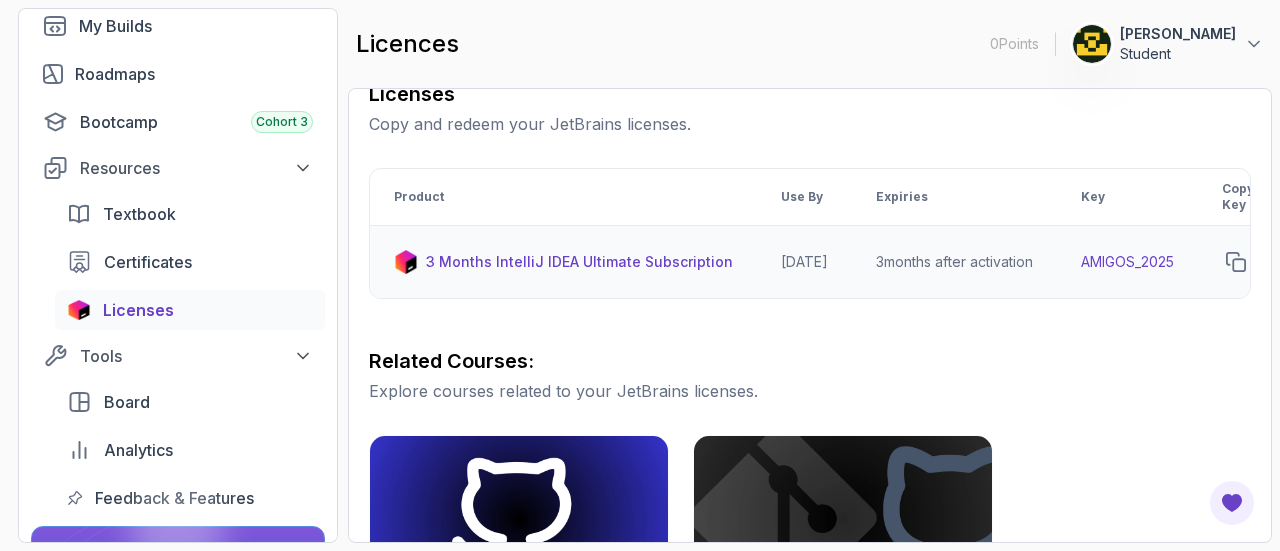 click on "3 Months IntelliJ IDEA Ultimate Subscription" at bounding box center (579, 262) 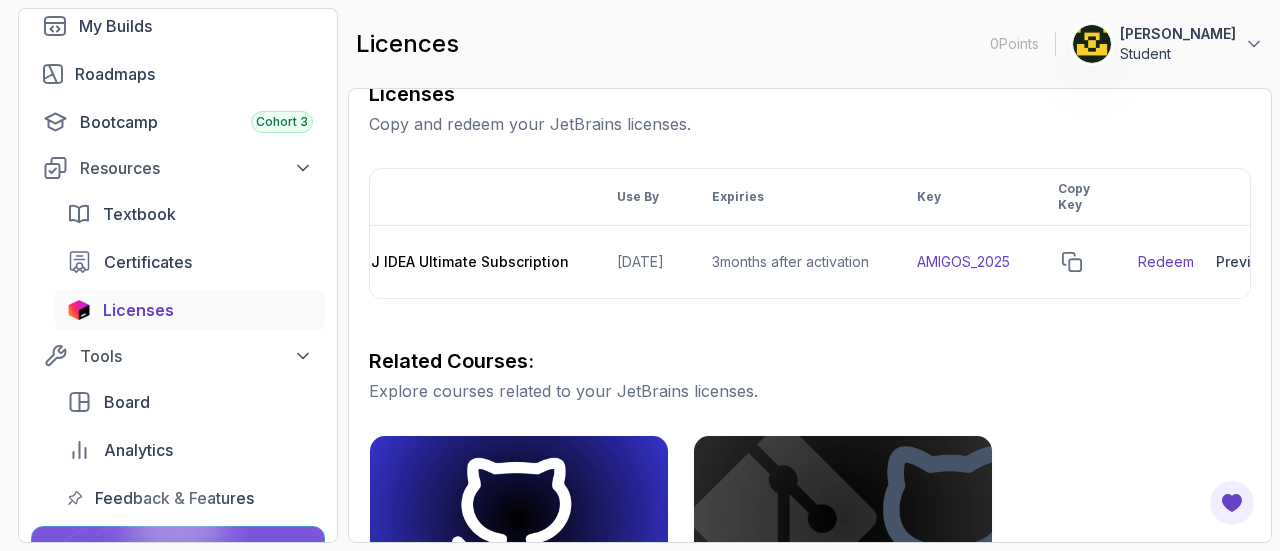 scroll, scrollTop: 0, scrollLeft: 243, axis: horizontal 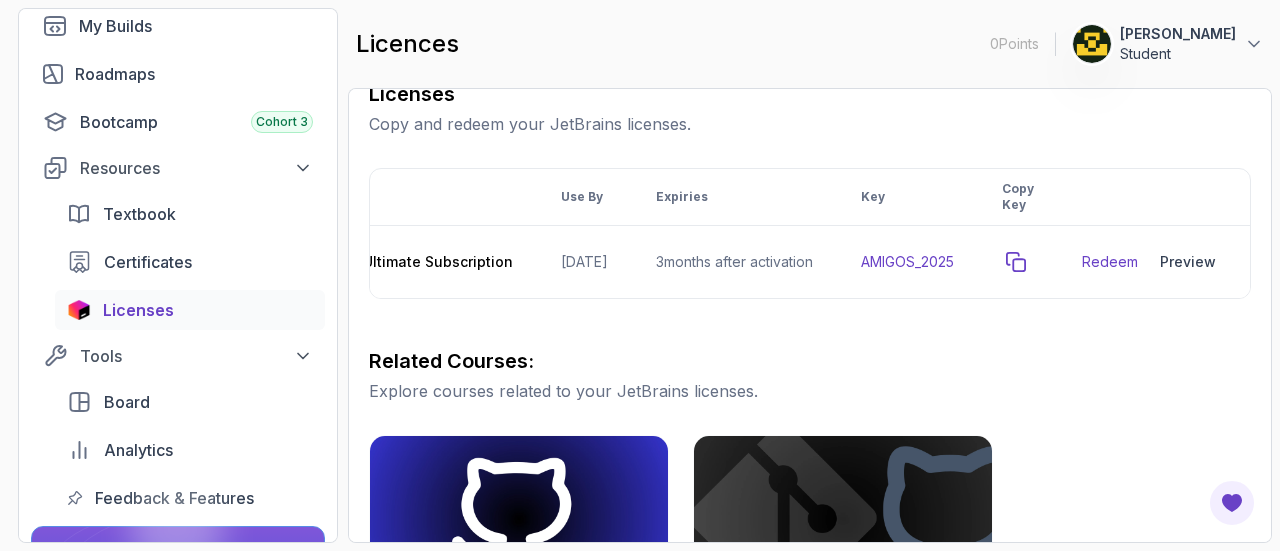 click at bounding box center (1016, 262) 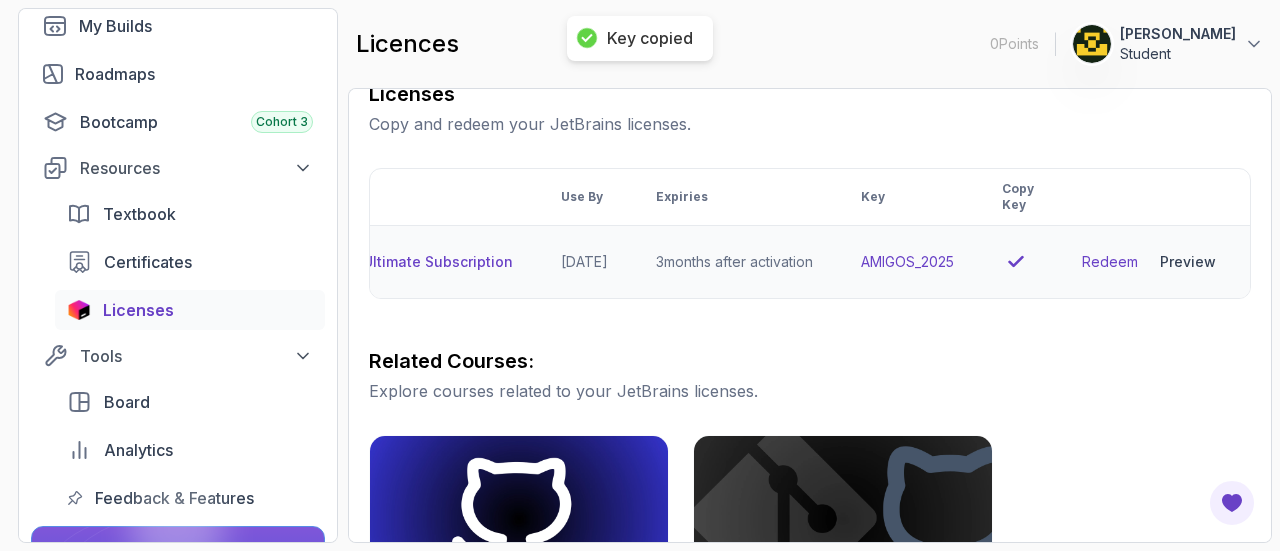 click on "Redeem" at bounding box center [1110, 262] 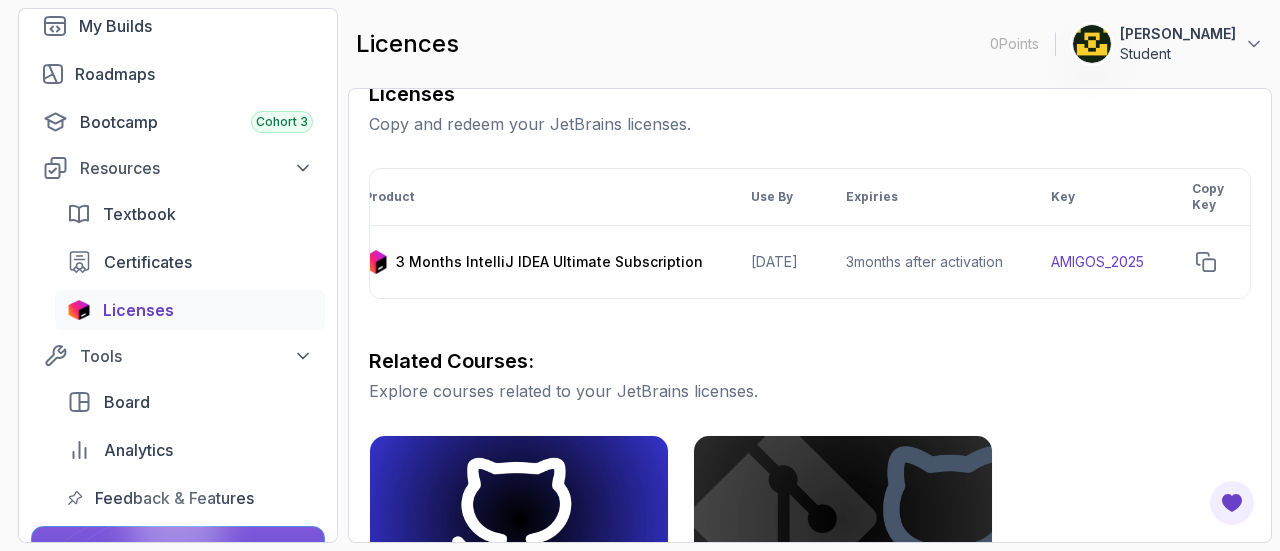 scroll, scrollTop: 0, scrollLeft: 42, axis: horizontal 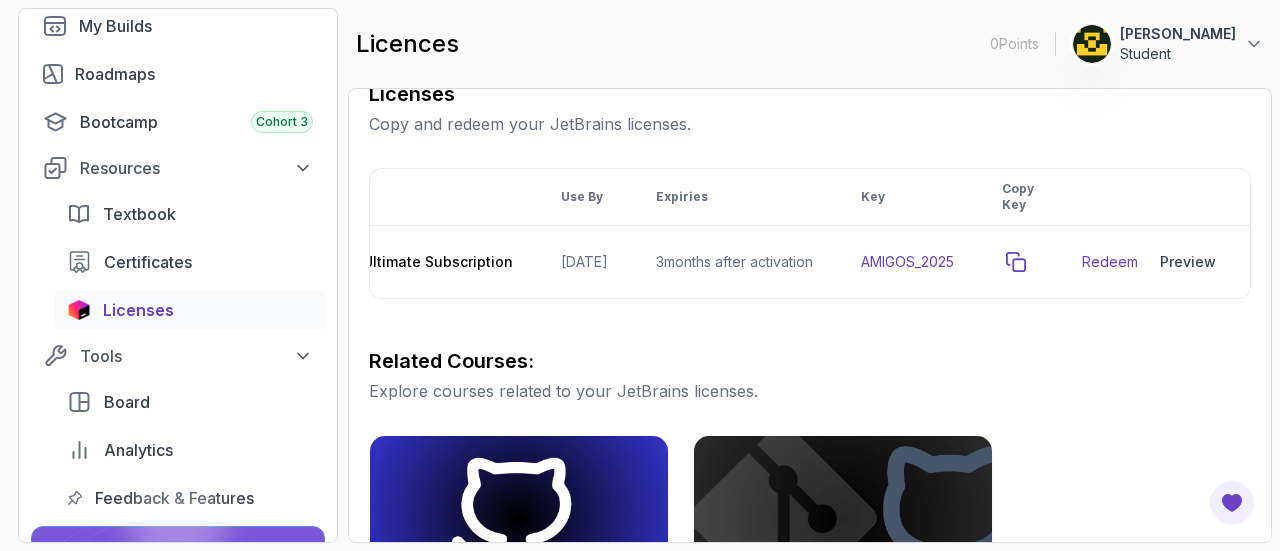 click 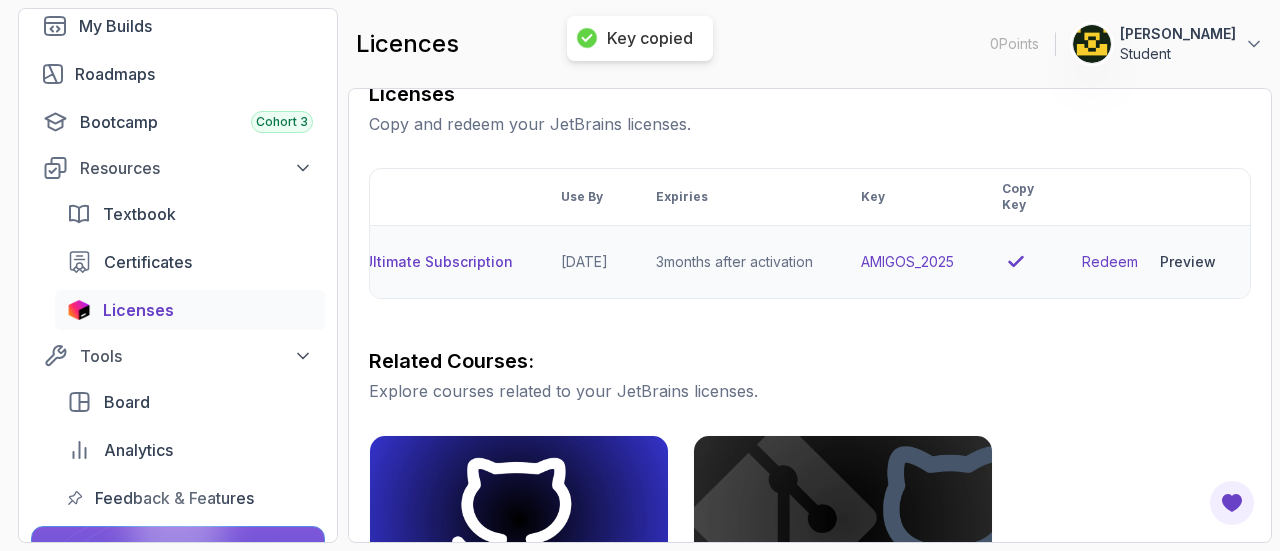 click on "Redeem" at bounding box center (1110, 262) 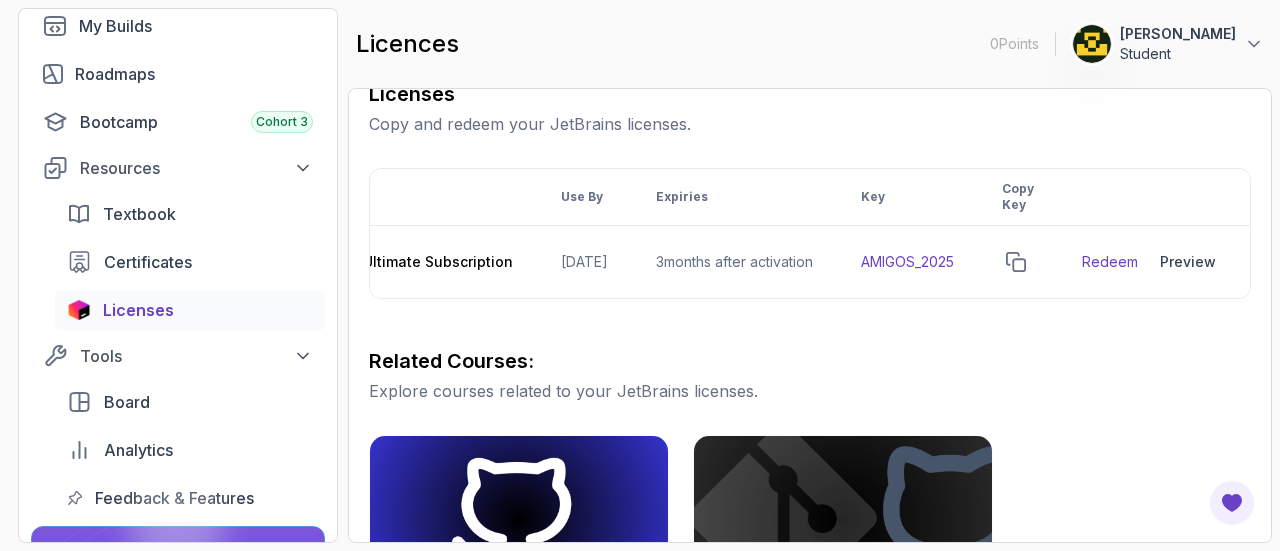 scroll, scrollTop: 0, scrollLeft: 232, axis: horizontal 